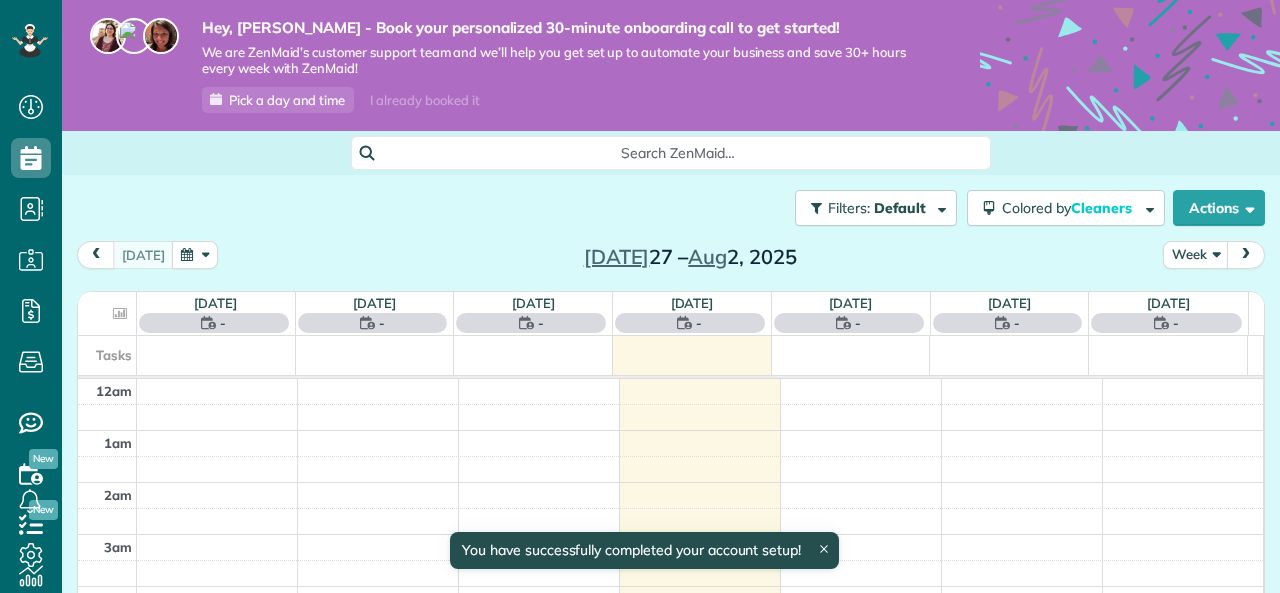 scroll, scrollTop: 0, scrollLeft: 0, axis: both 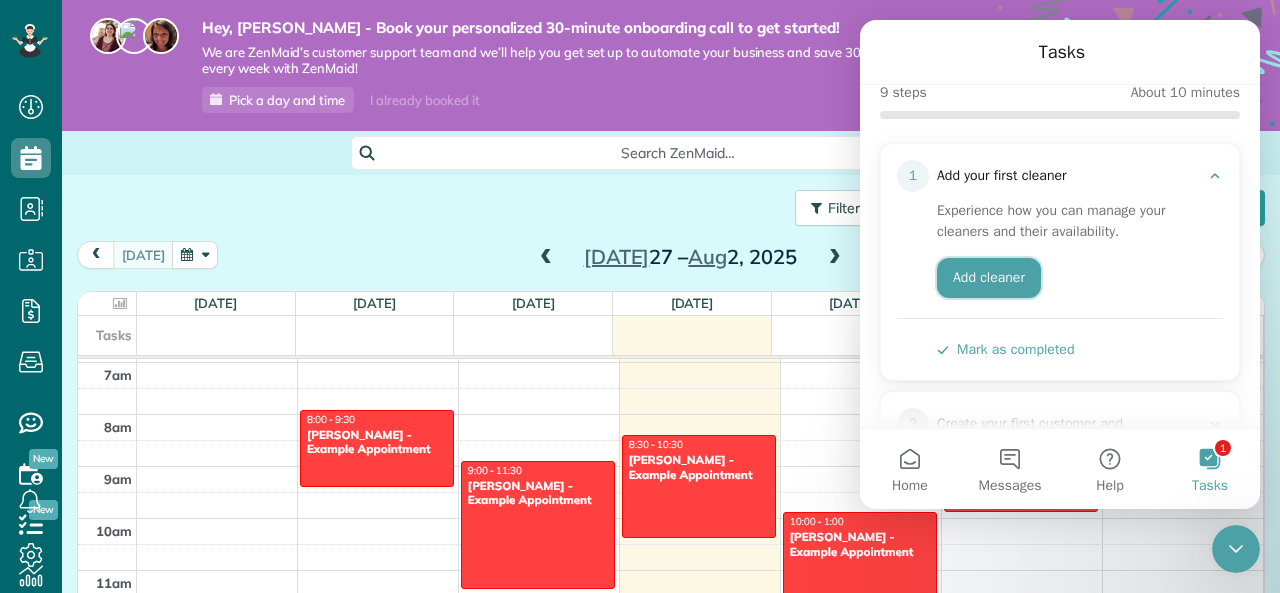 click on "Add cleaner" at bounding box center (989, 278) 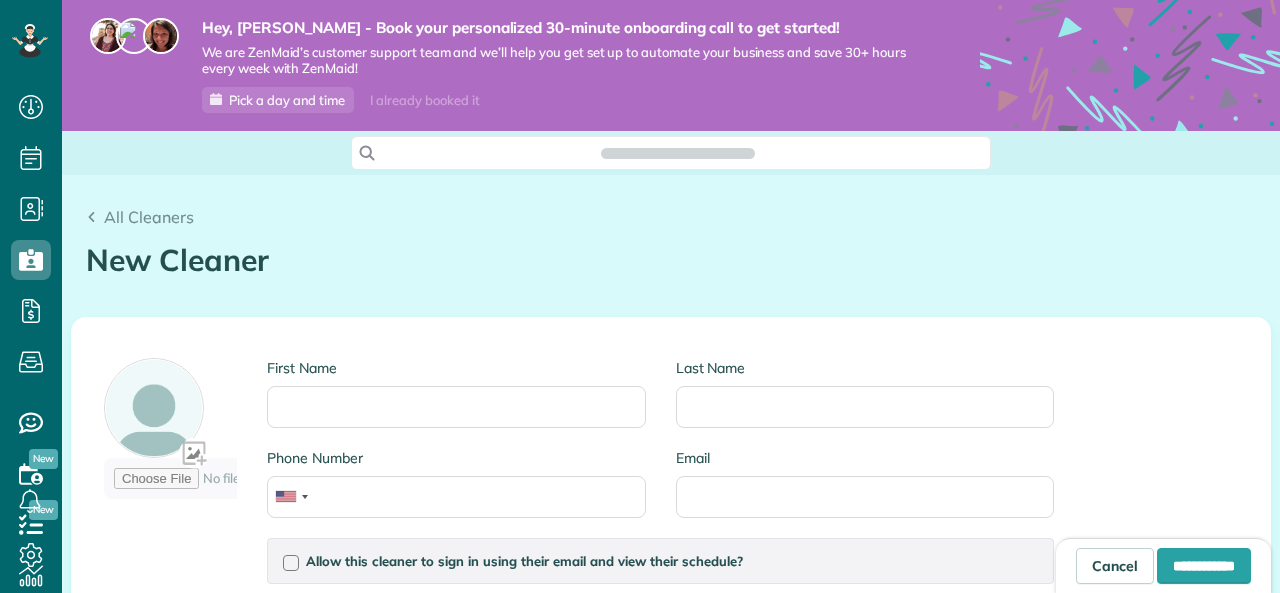 scroll, scrollTop: 0, scrollLeft: 0, axis: both 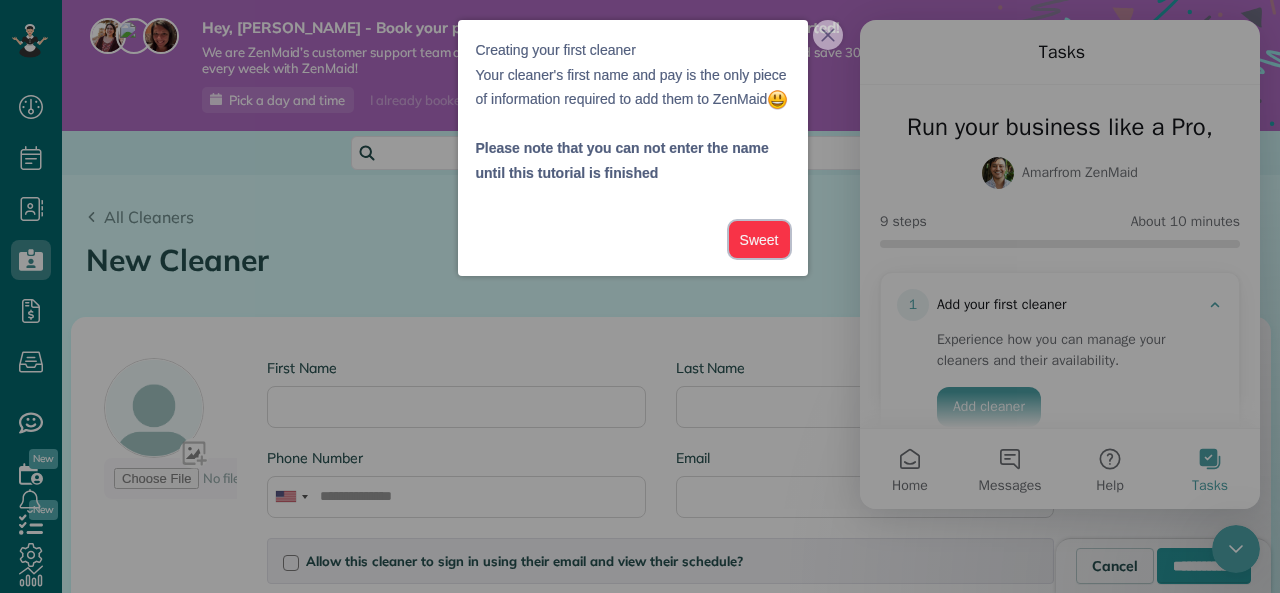click on "Sweet" at bounding box center [759, 239] 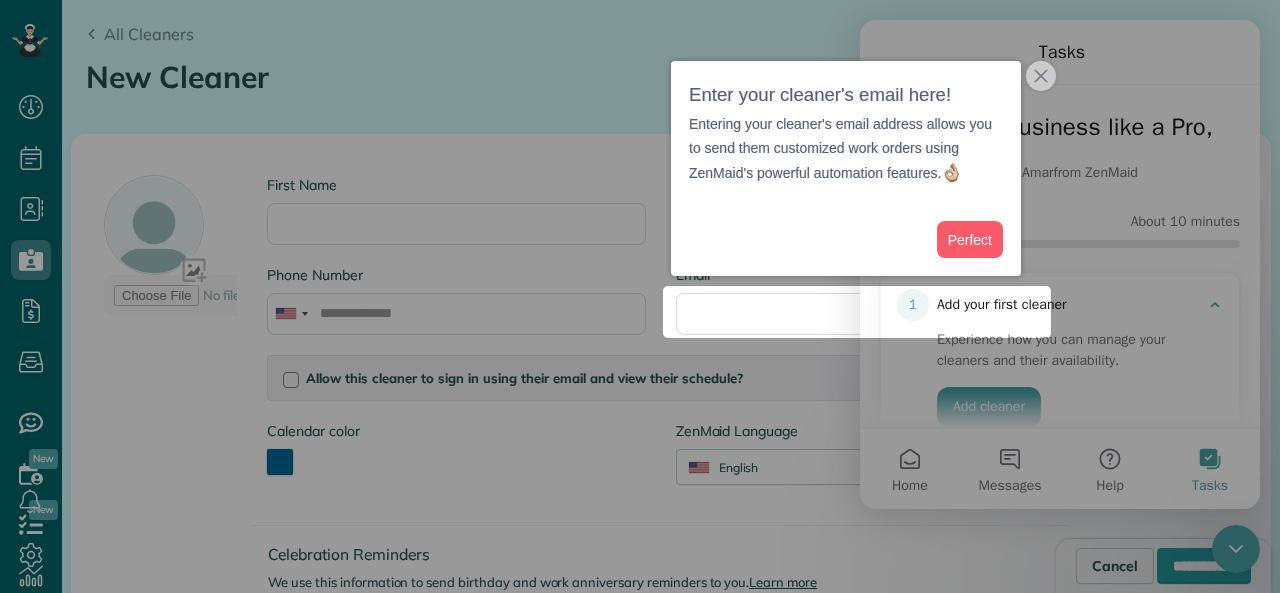 scroll, scrollTop: 199, scrollLeft: 0, axis: vertical 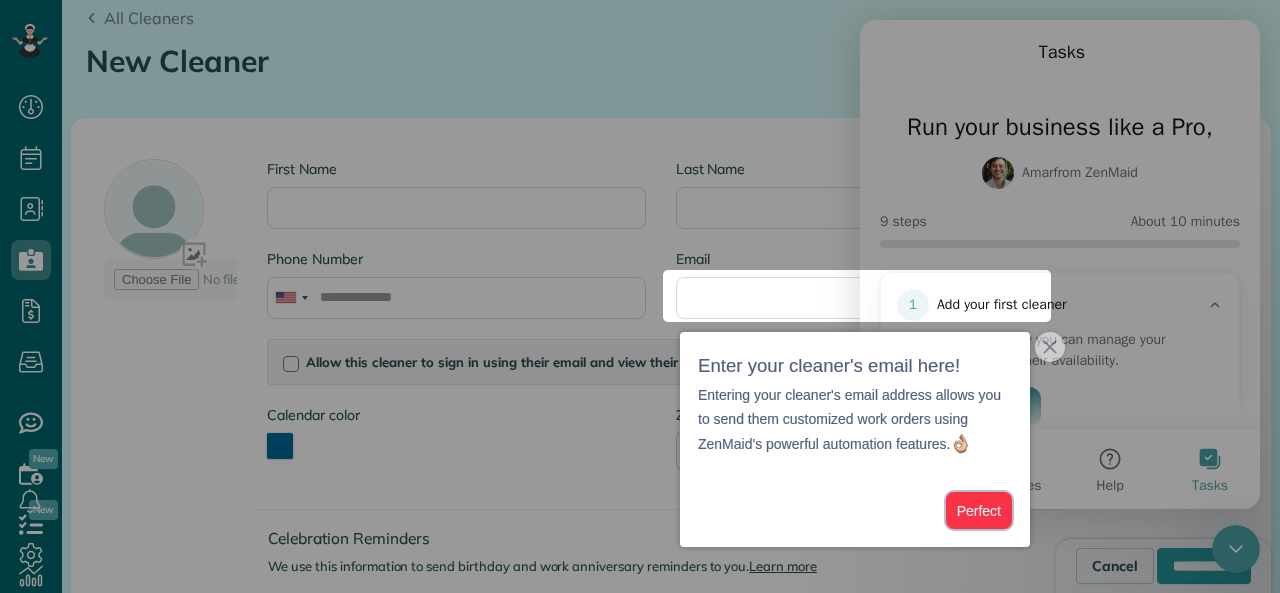 click on "Perfect" at bounding box center (979, 510) 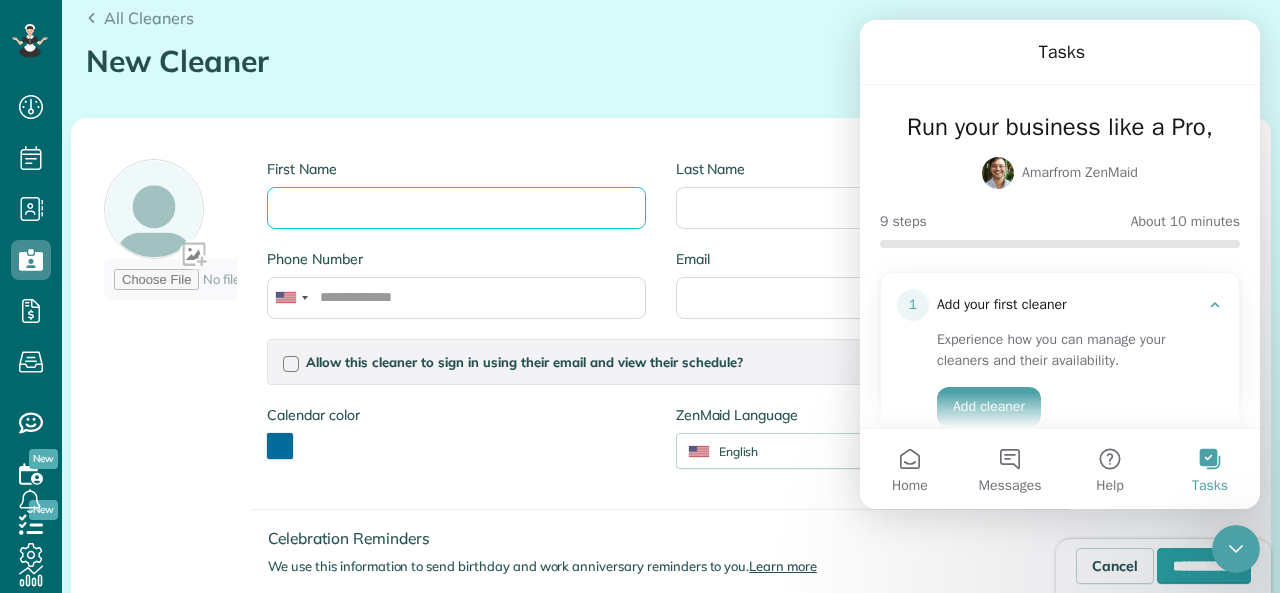 click on "First Name" at bounding box center (456, 208) 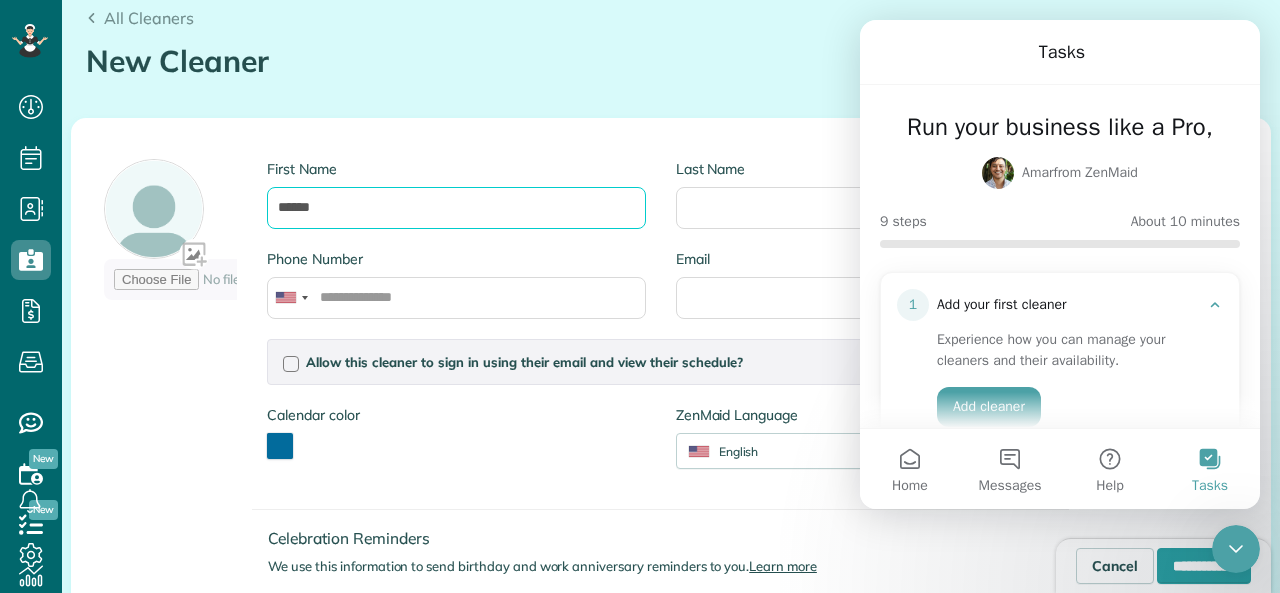 type on "******" 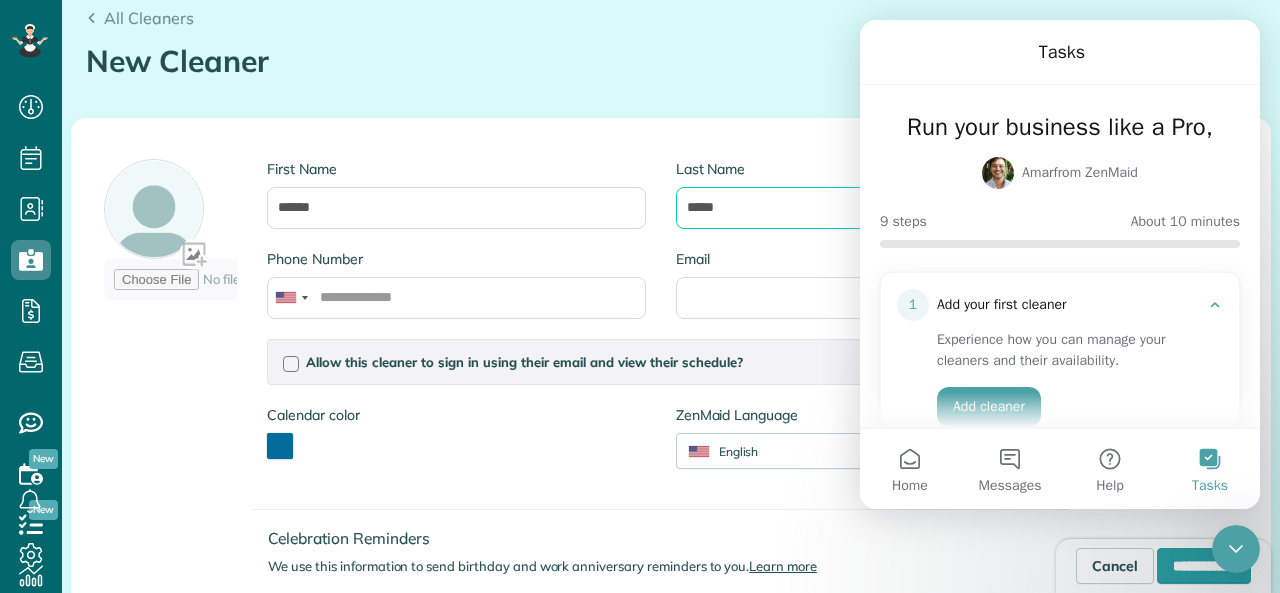 type on "*****" 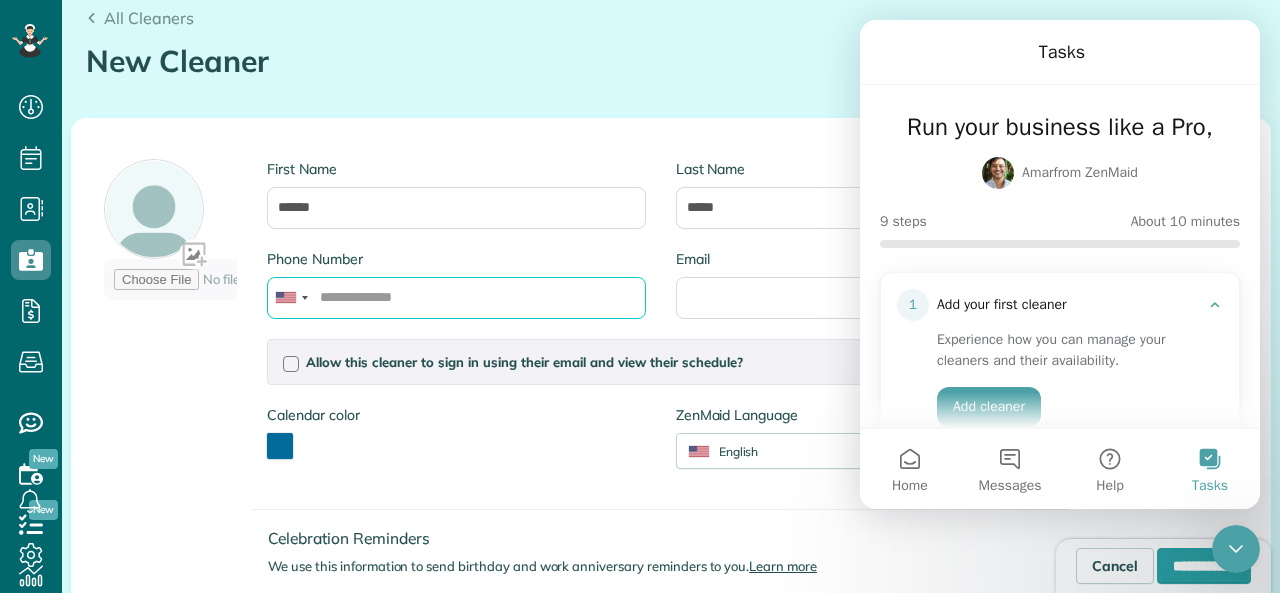 click on "Phone Number" at bounding box center [456, 298] 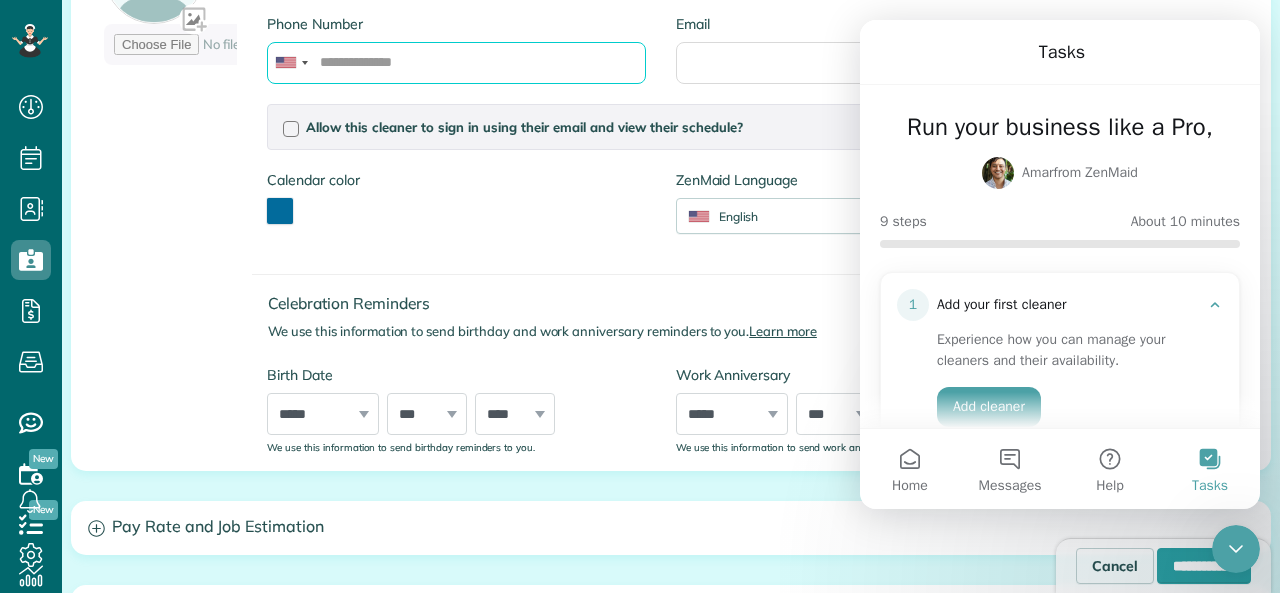 scroll, scrollTop: 435, scrollLeft: 0, axis: vertical 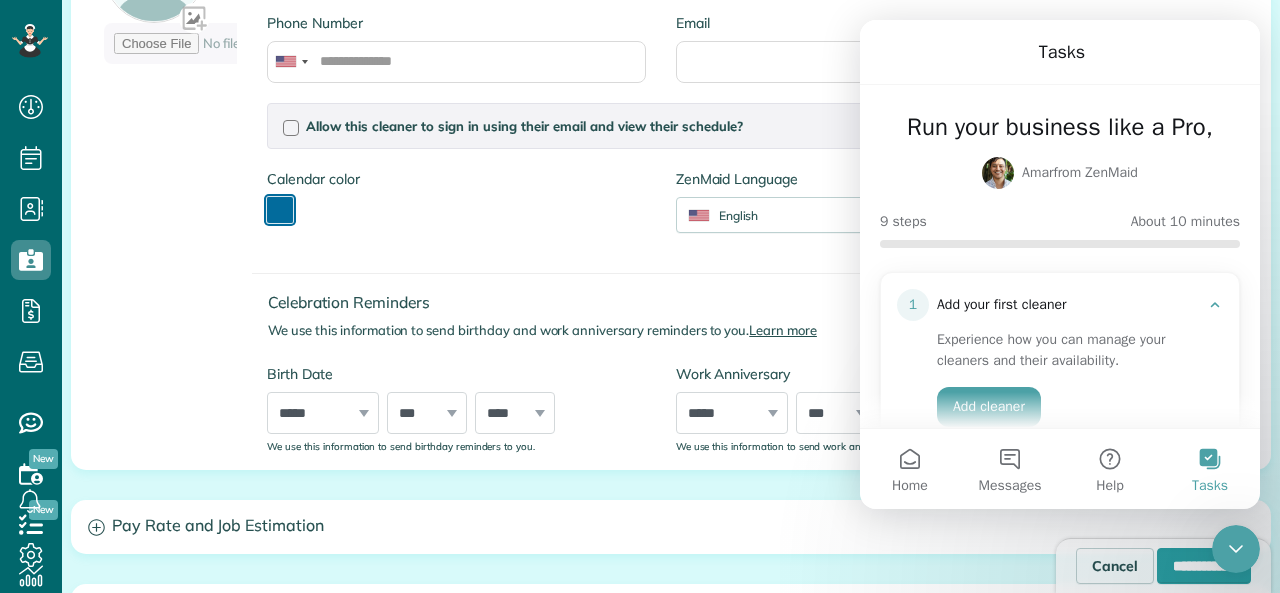 click at bounding box center [280, 210] 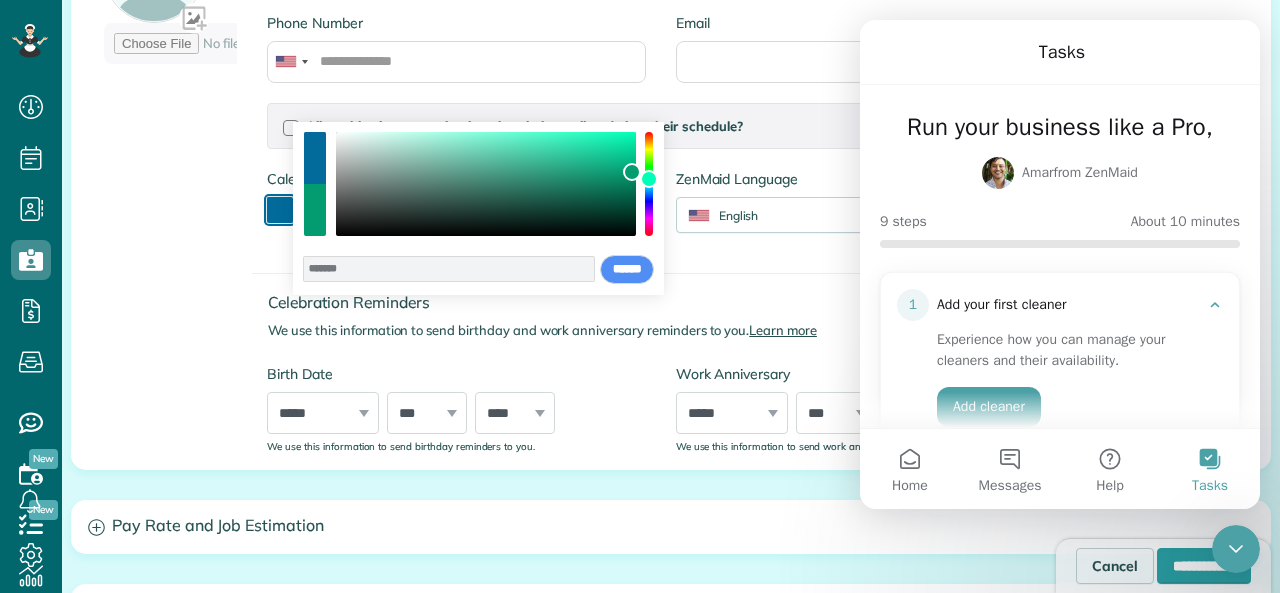 click at bounding box center (649, 184) 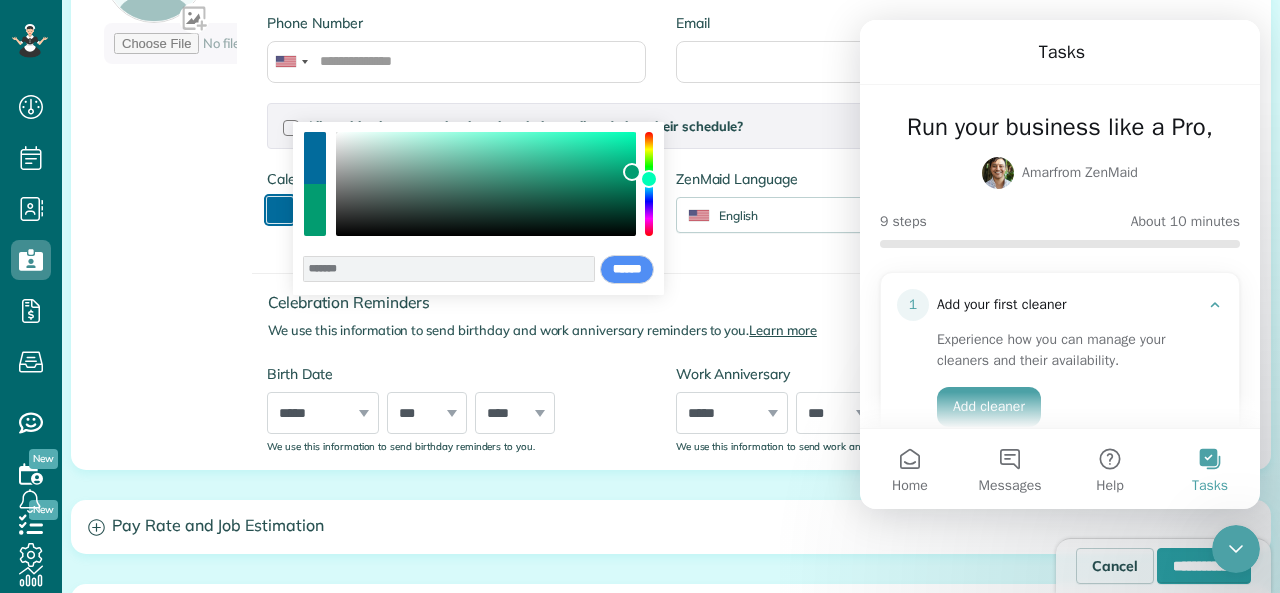 type on "*******" 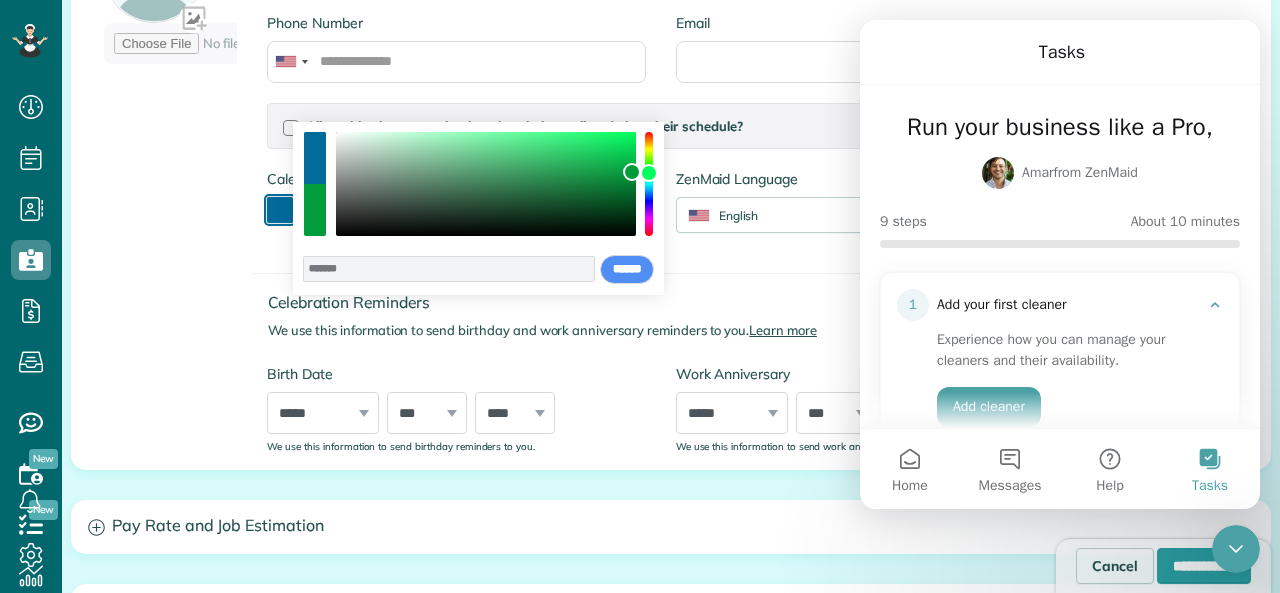 click at bounding box center [649, 173] 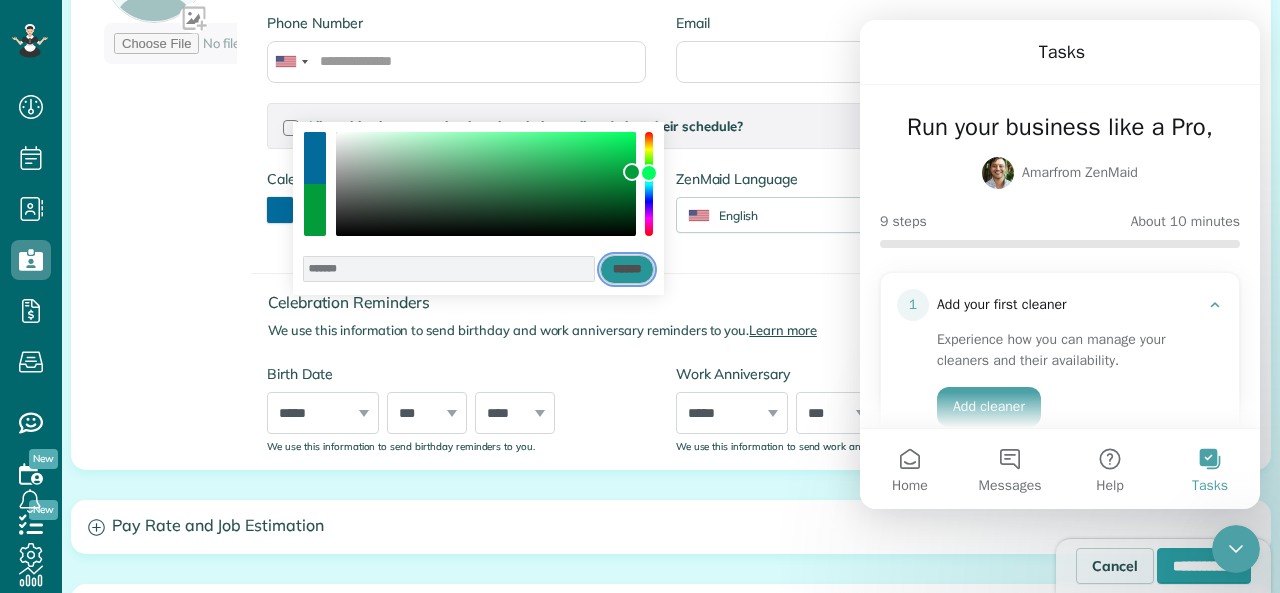 click on "******" at bounding box center (627, 270) 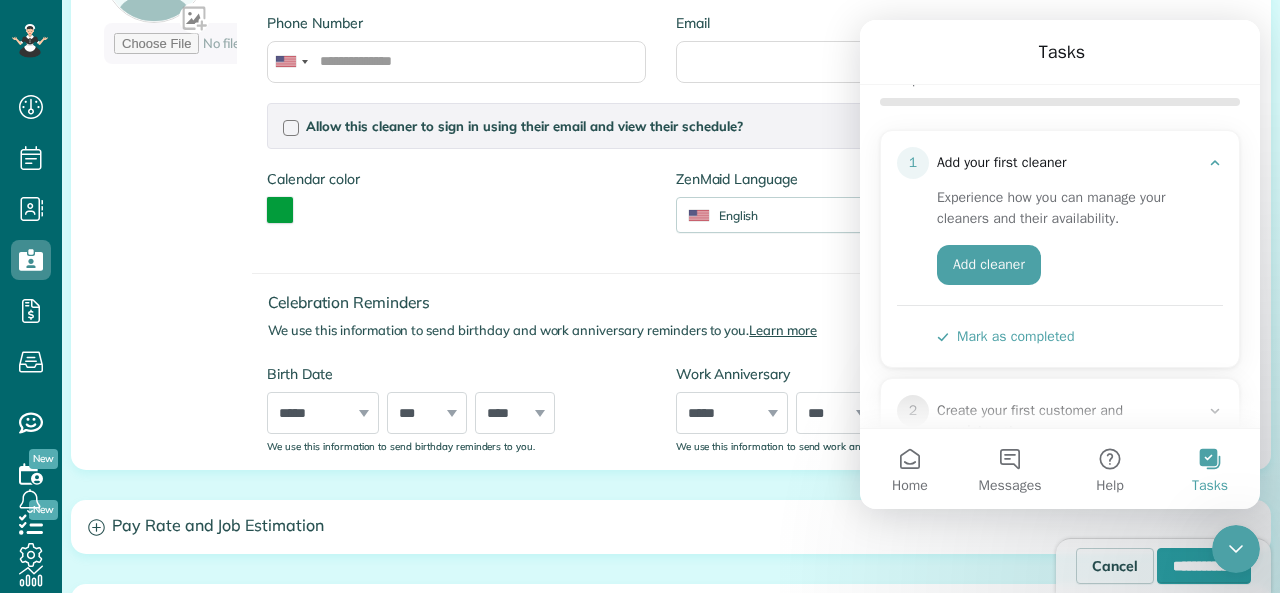 scroll, scrollTop: 143, scrollLeft: 0, axis: vertical 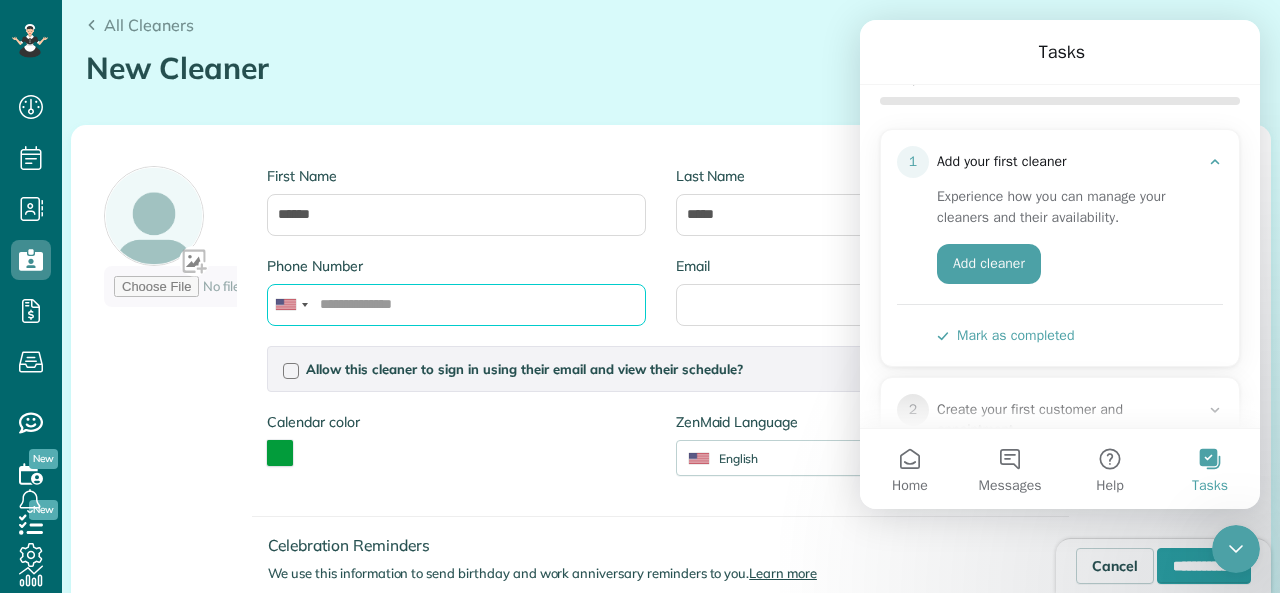 click on "Phone Number" at bounding box center (456, 305) 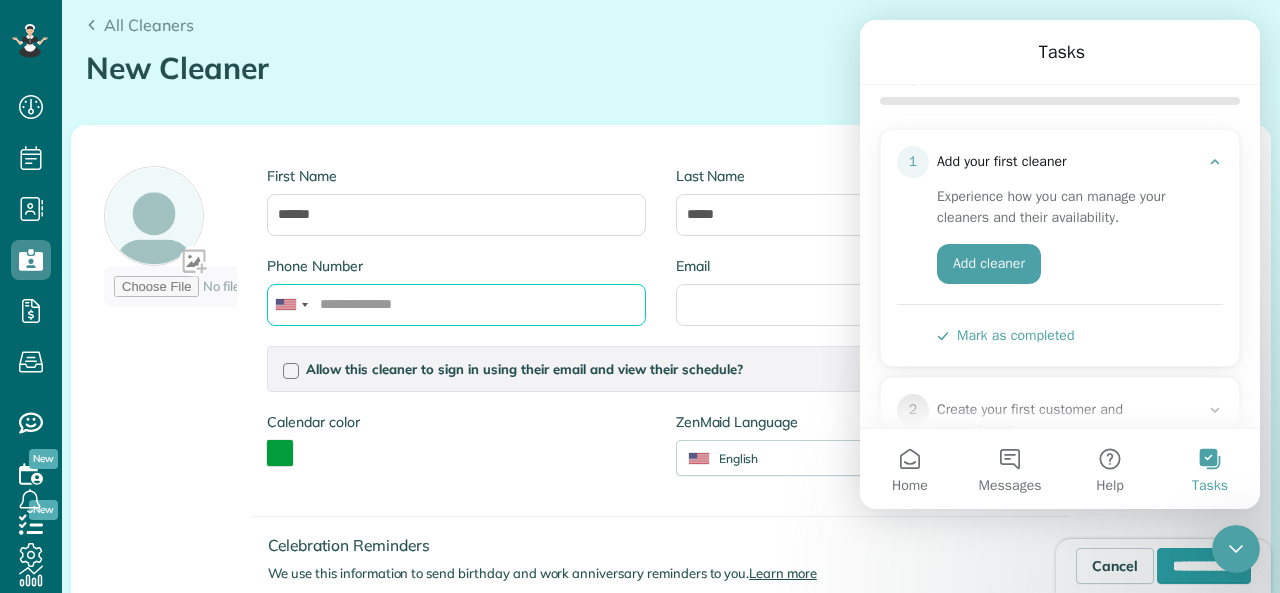 scroll, scrollTop: 325, scrollLeft: 0, axis: vertical 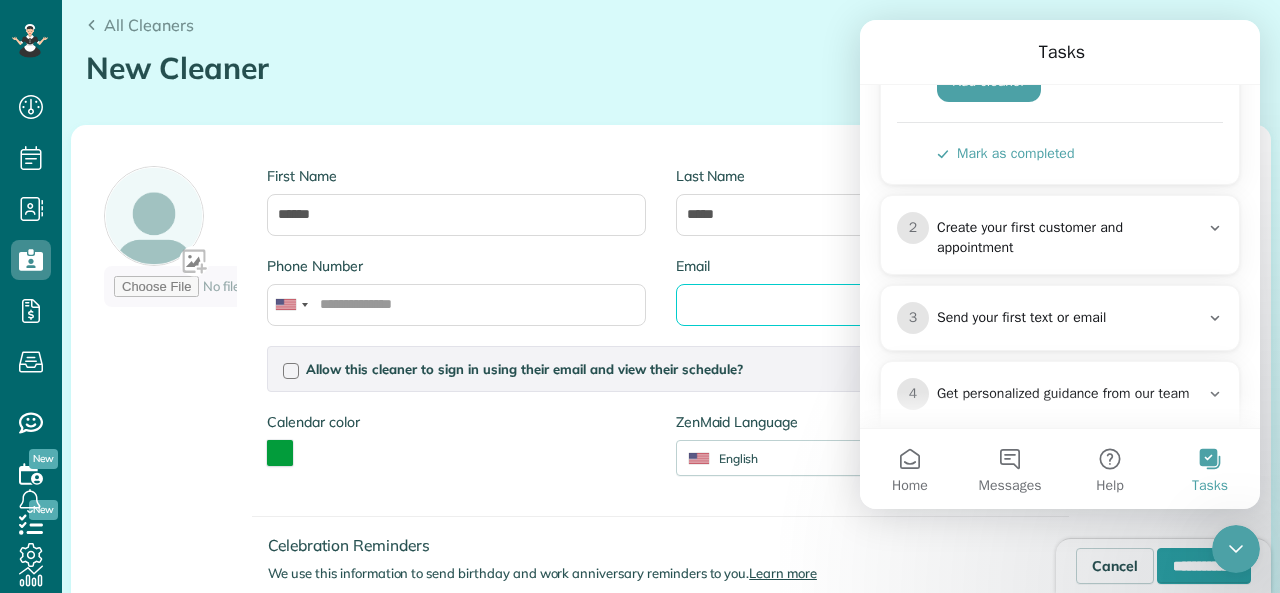 click on "Email" at bounding box center (865, 305) 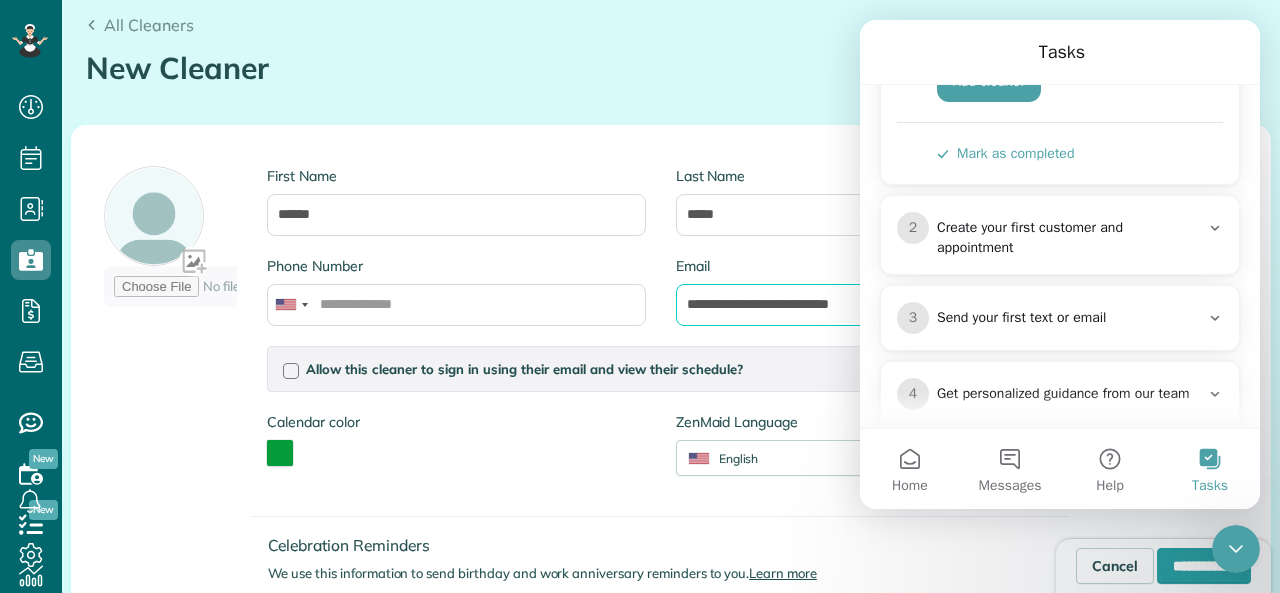 type on "**********" 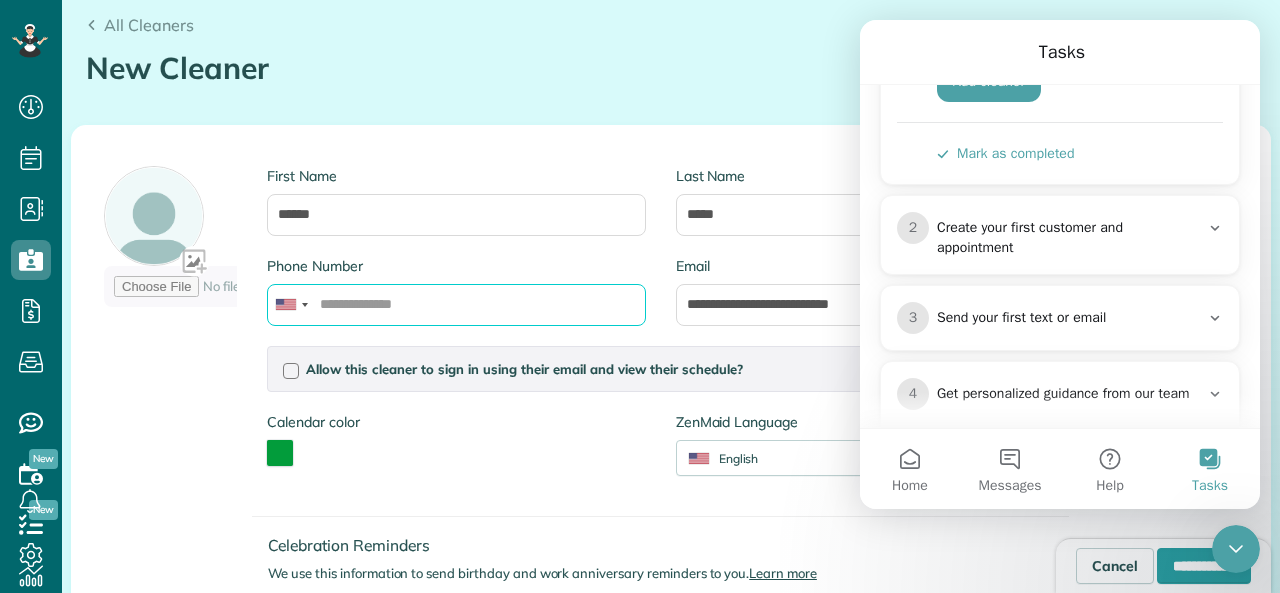 click on "Phone Number" at bounding box center (456, 305) 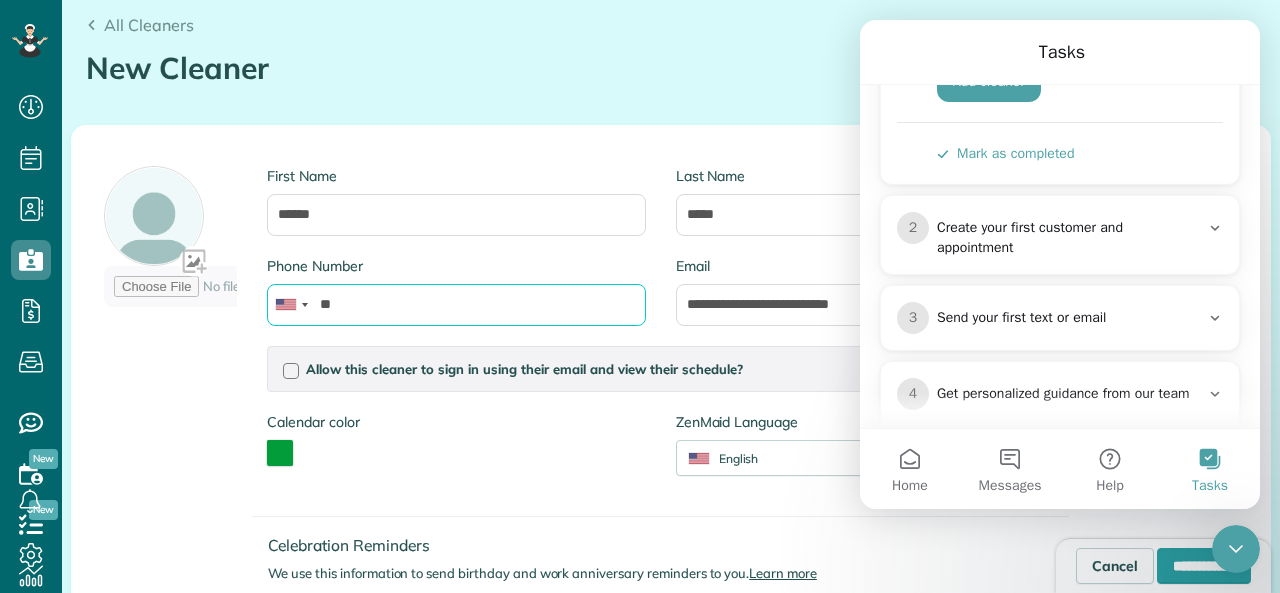 type on "*" 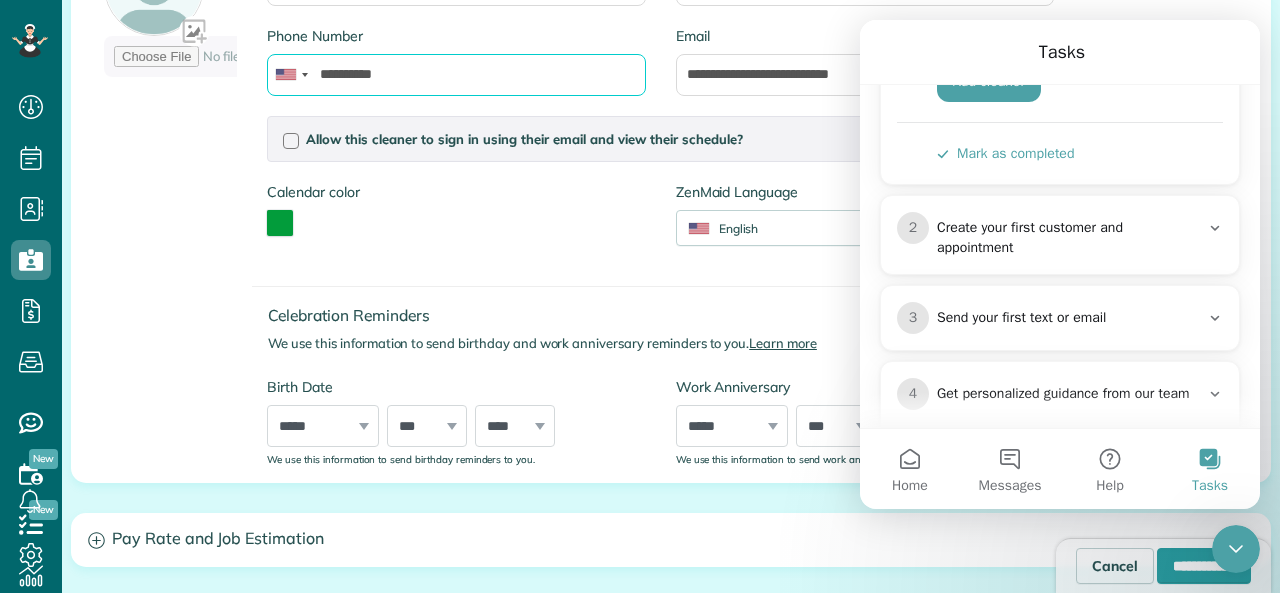 scroll, scrollTop: 456, scrollLeft: 0, axis: vertical 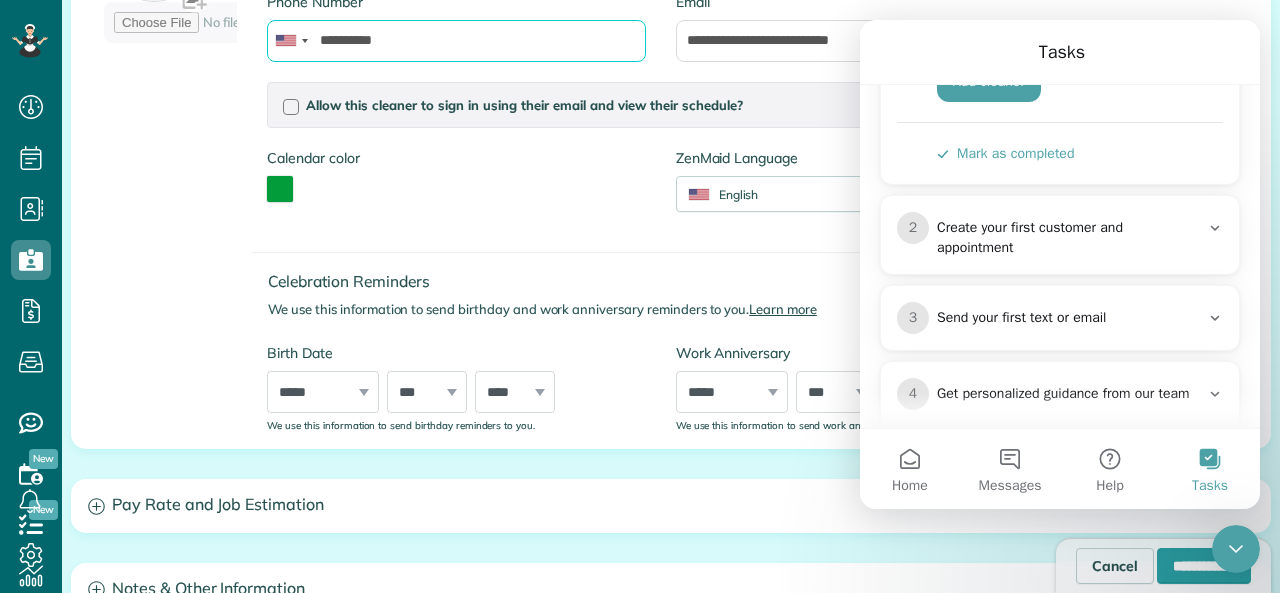 type on "**********" 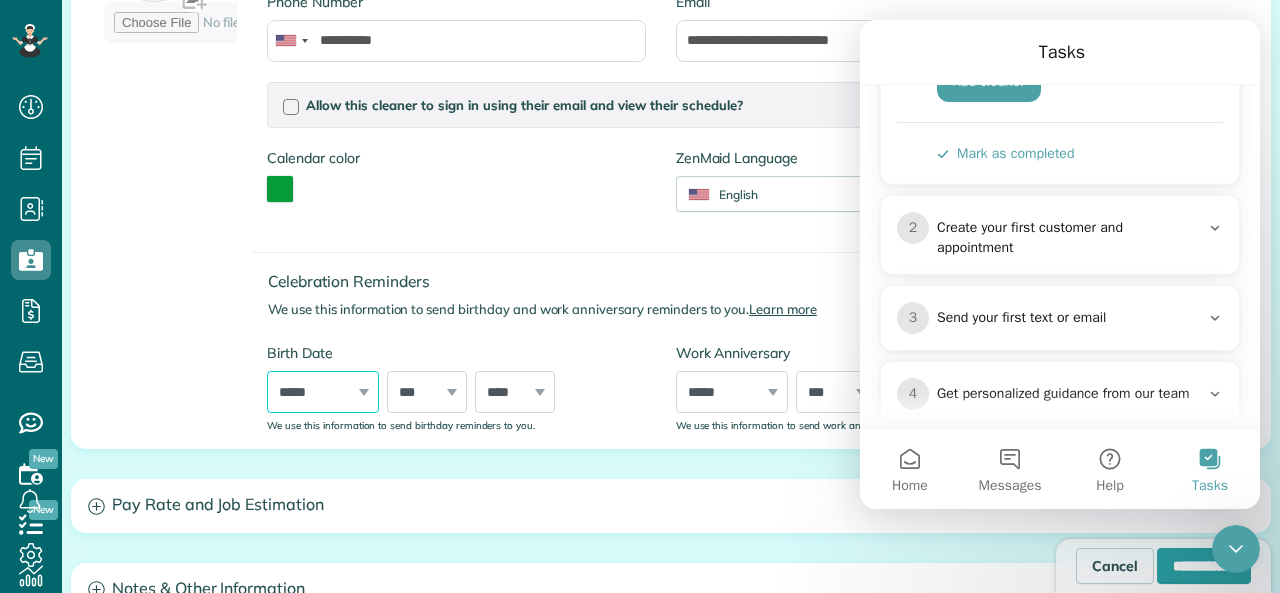 click on "*****
*******
********
*****
*****
***
****
****
******
*********
*******
********
********" at bounding box center [323, 392] 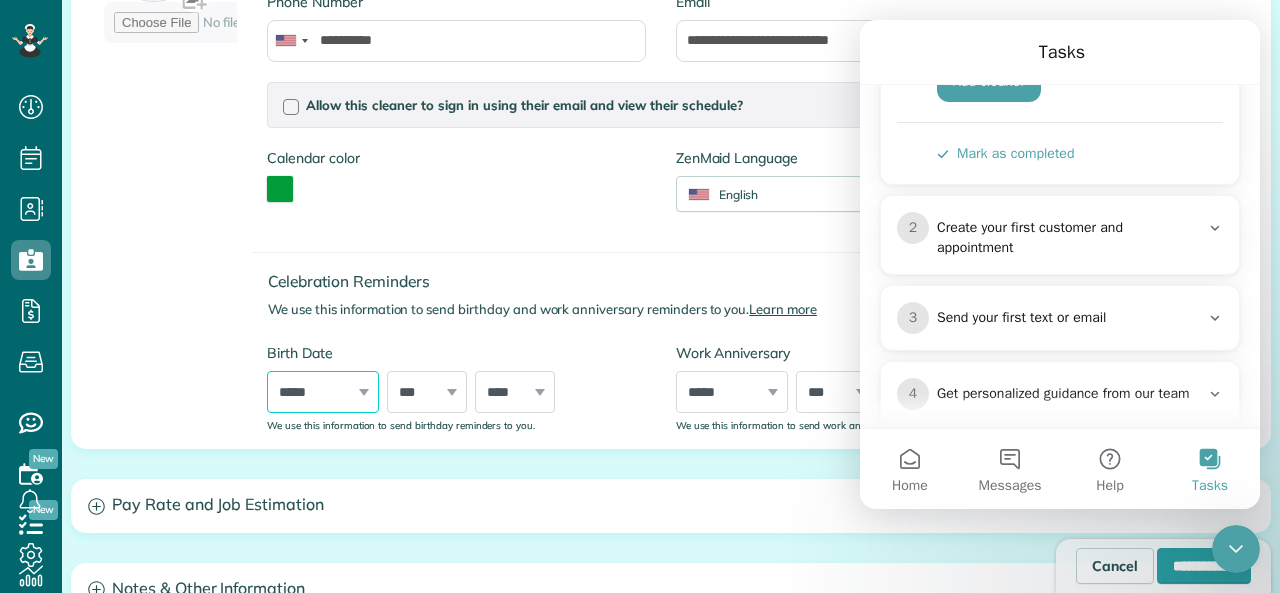 select on "*" 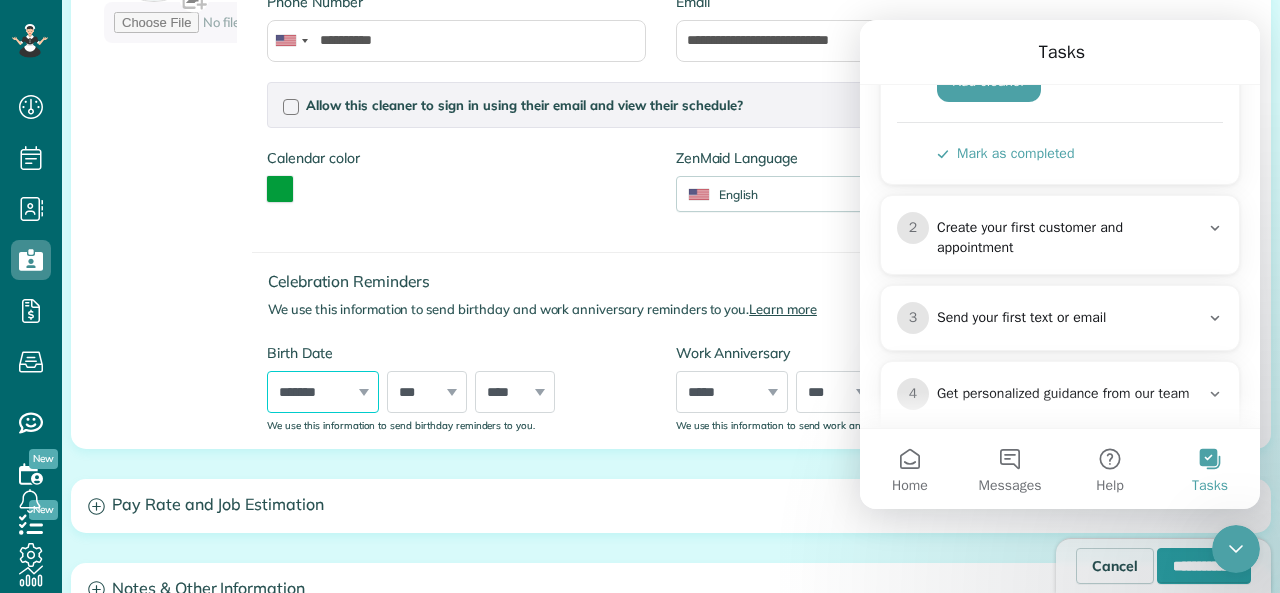 click on "*****
*******
********
*****
*****
***
****
****
******
*********
*******
********
********" at bounding box center (323, 392) 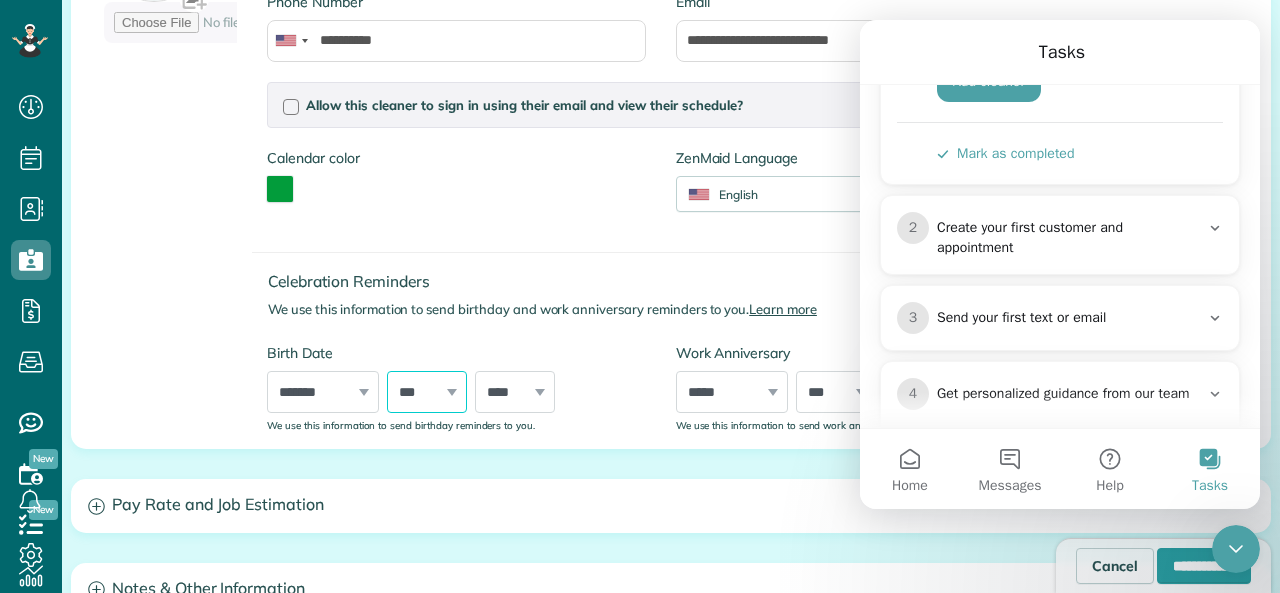 click on "***
*
*
*
*
*
*
*
*
*
**
**
**
**
**
**
**
**
**
**
**
**
**
**
**
**
**
**
**
**
**
**" at bounding box center (427, 392) 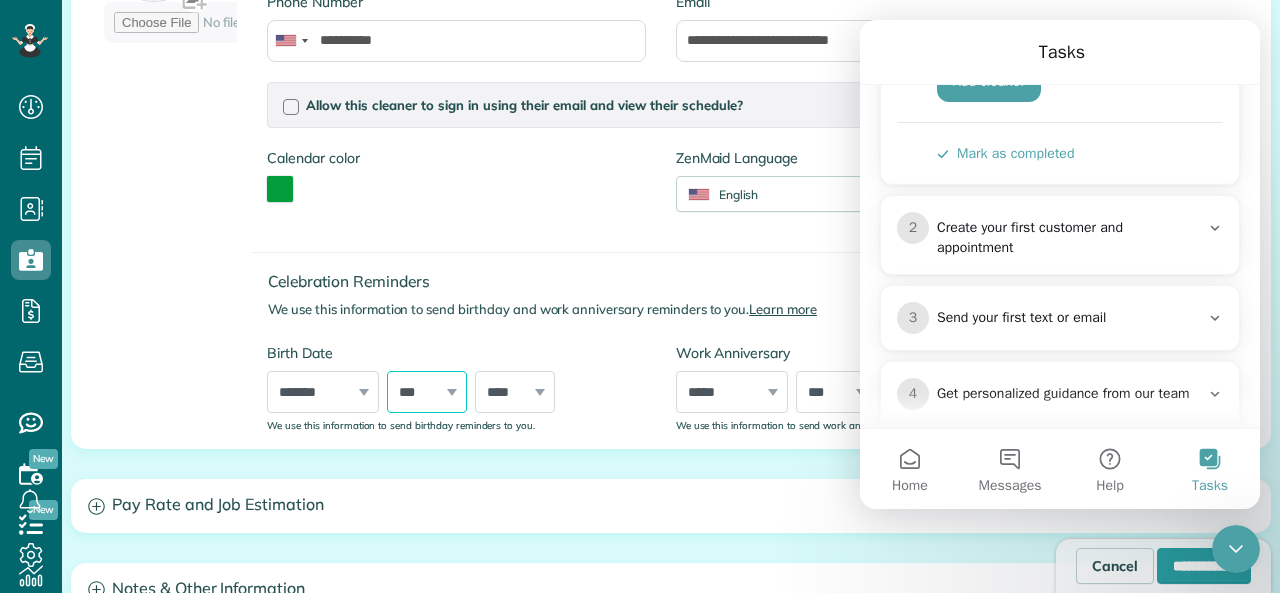 select on "**" 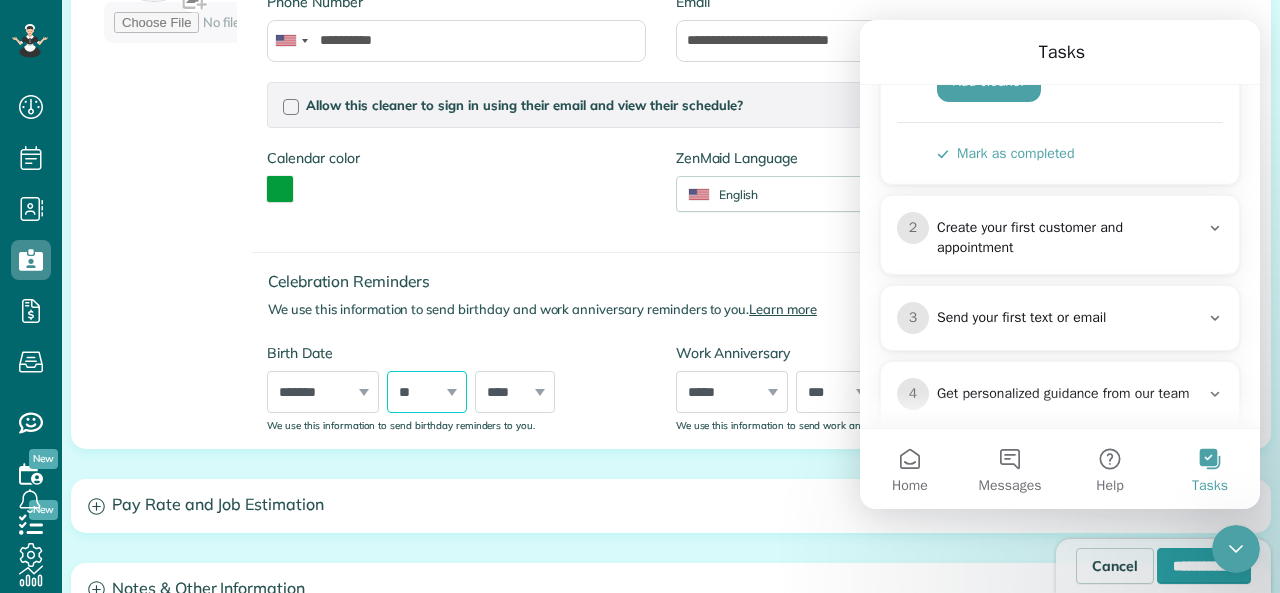 click on "***
*
*
*
*
*
*
*
*
*
**
**
**
**
**
**
**
**
**
**
**
**
**
**
**
**
**
**
**
**
**
**" at bounding box center (427, 392) 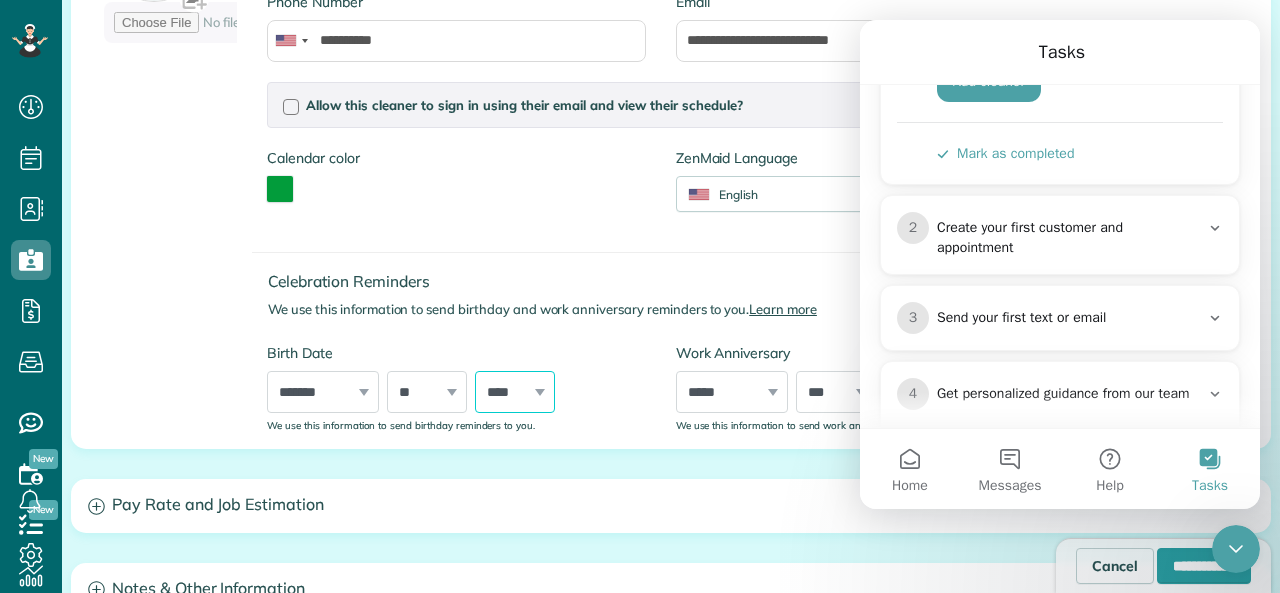 click on "****
****
****
****
****
****
****
****
****
****
****
****
****
****
****
****
****
****
****
****
****
****
****
****
****
****
****
****
****
****
****
****
****
****
****
****
****
****
****
****
****
****
****
****
****
****
****
****
****
****
****
****
****
****
****
****
****
****
****
****
****
****
****
****
****
****
****
****
****
****
****
****
****
****
****
****
****
****
****
****" at bounding box center (515, 392) 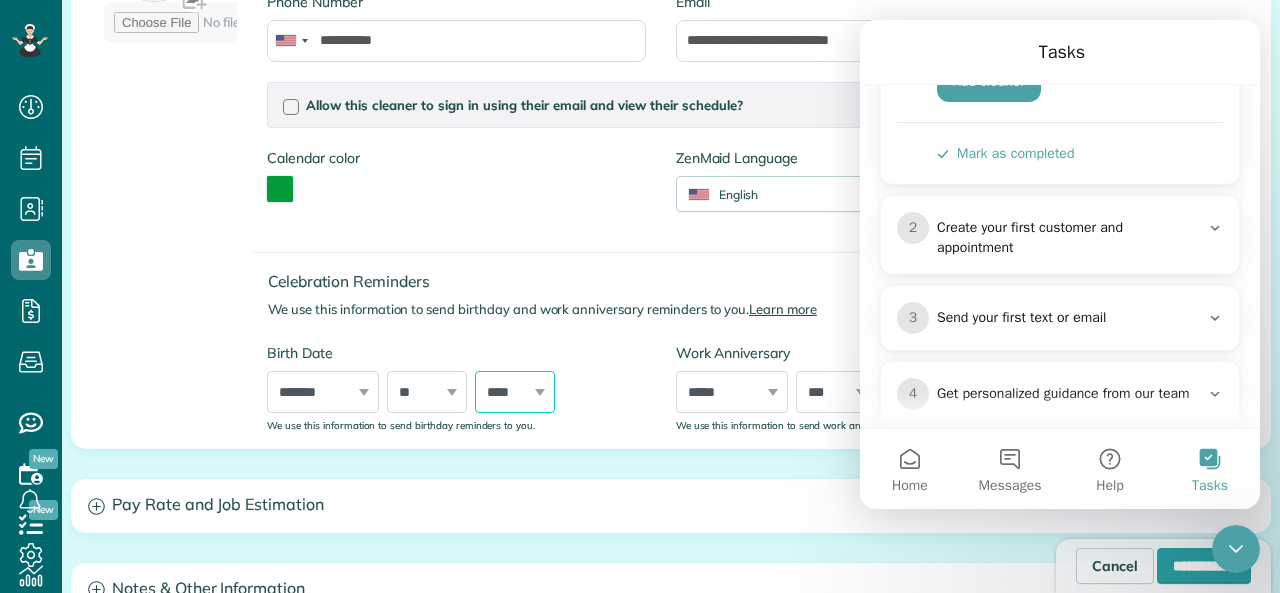 select on "****" 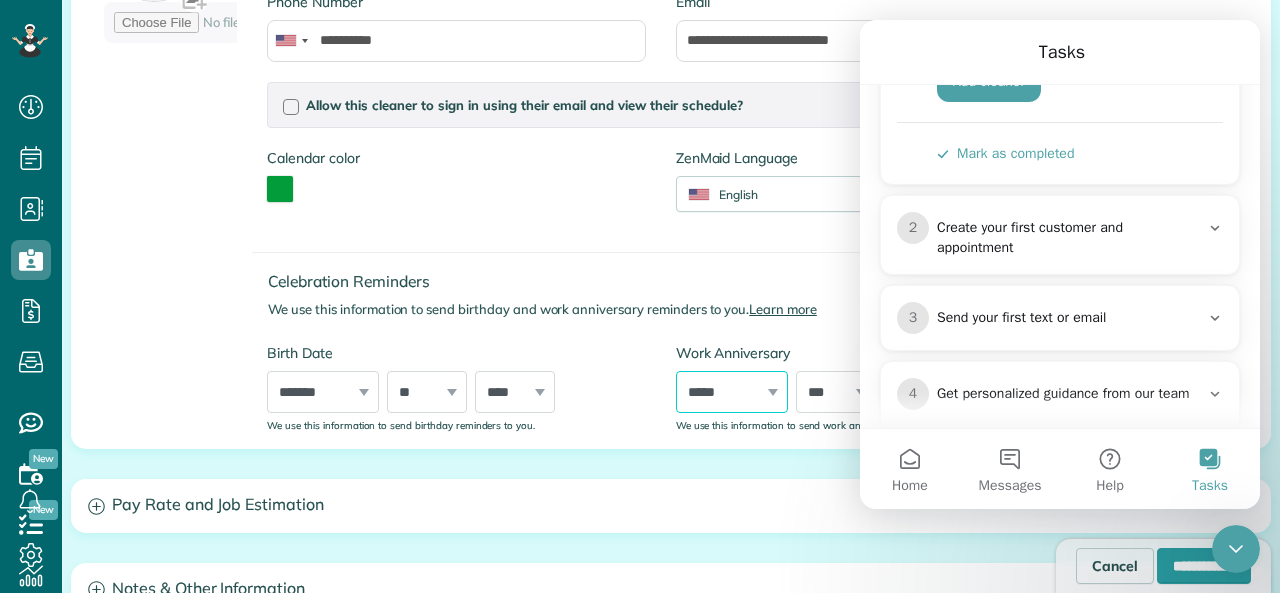 click on "*****
*******
********
*****
*****
***
****
****
******
*********
*******
********
********" at bounding box center (732, 392) 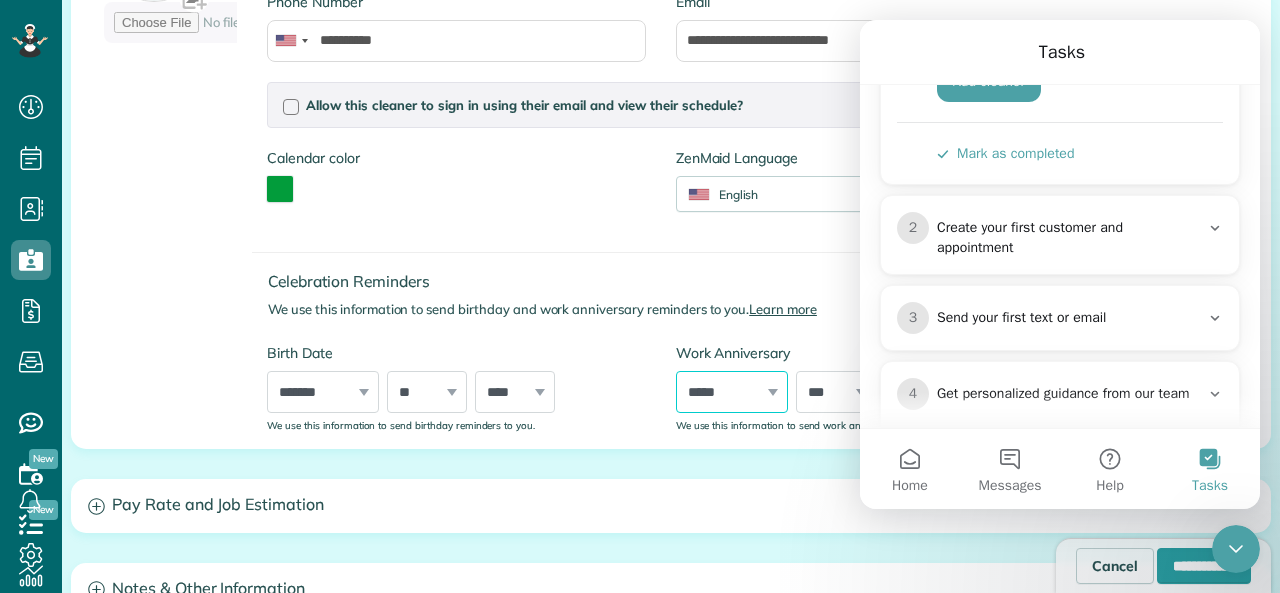 select on "*" 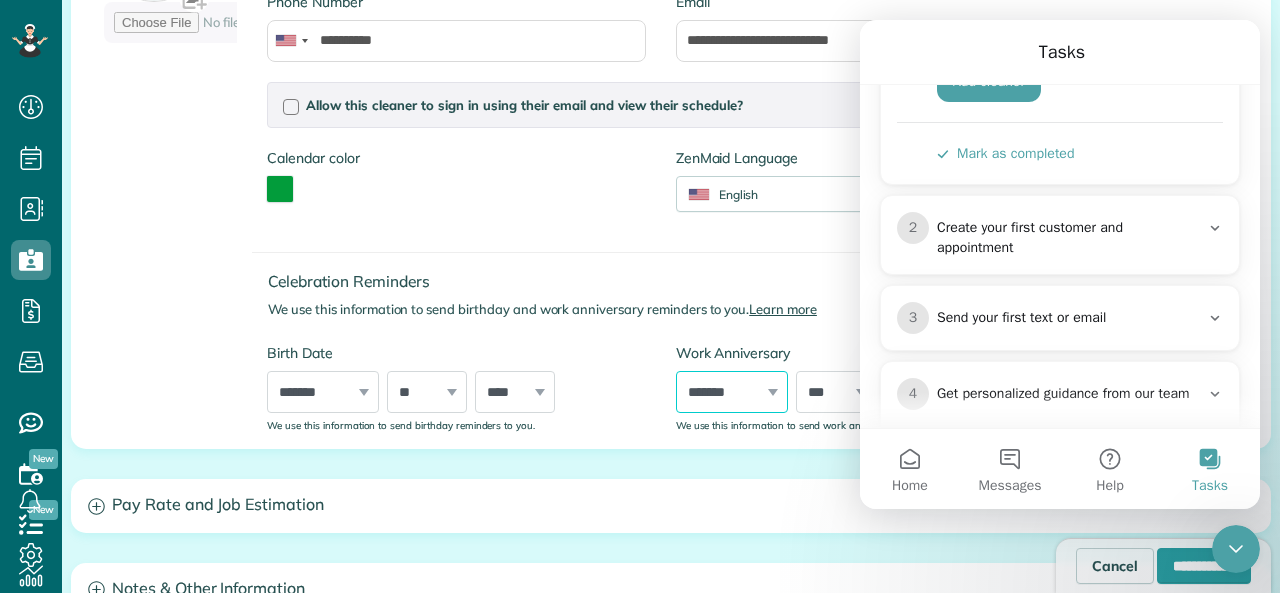 click on "*****
*******
********
*****
*****
***
****
****
******
*********
*******
********
********" at bounding box center (732, 392) 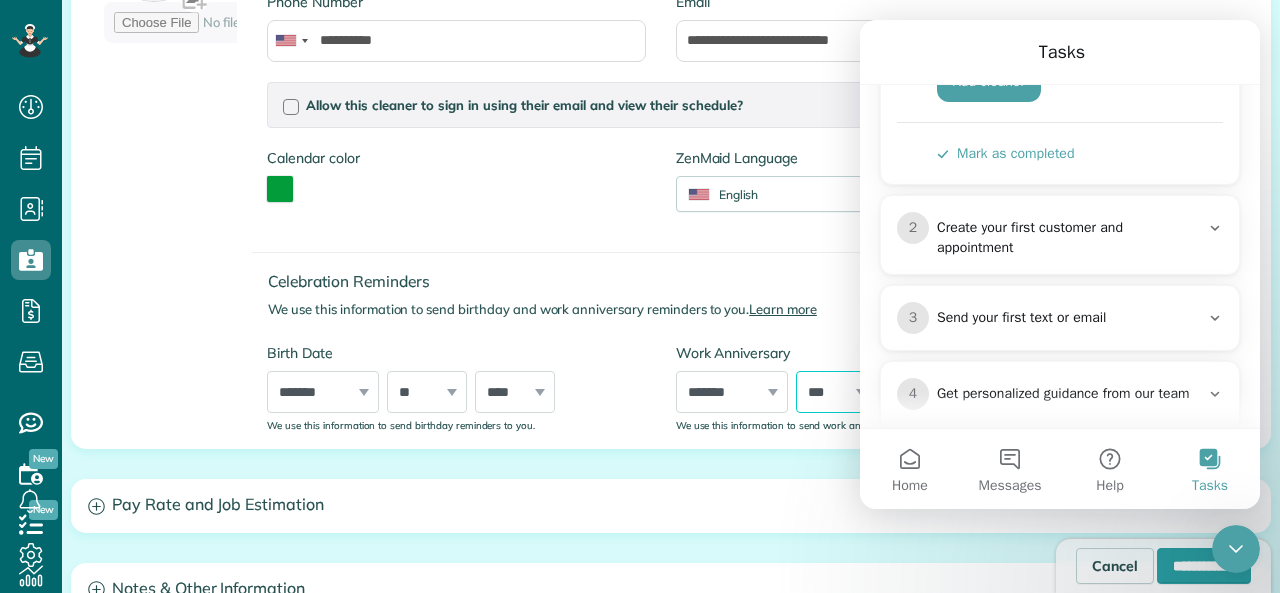 click on "***
*
*
*
*
*
*
*
*
*
**
**
**
**
**
**
**
**
**
**
**
**
**
**
**
**
**
**
**
**
**
**" at bounding box center (836, 392) 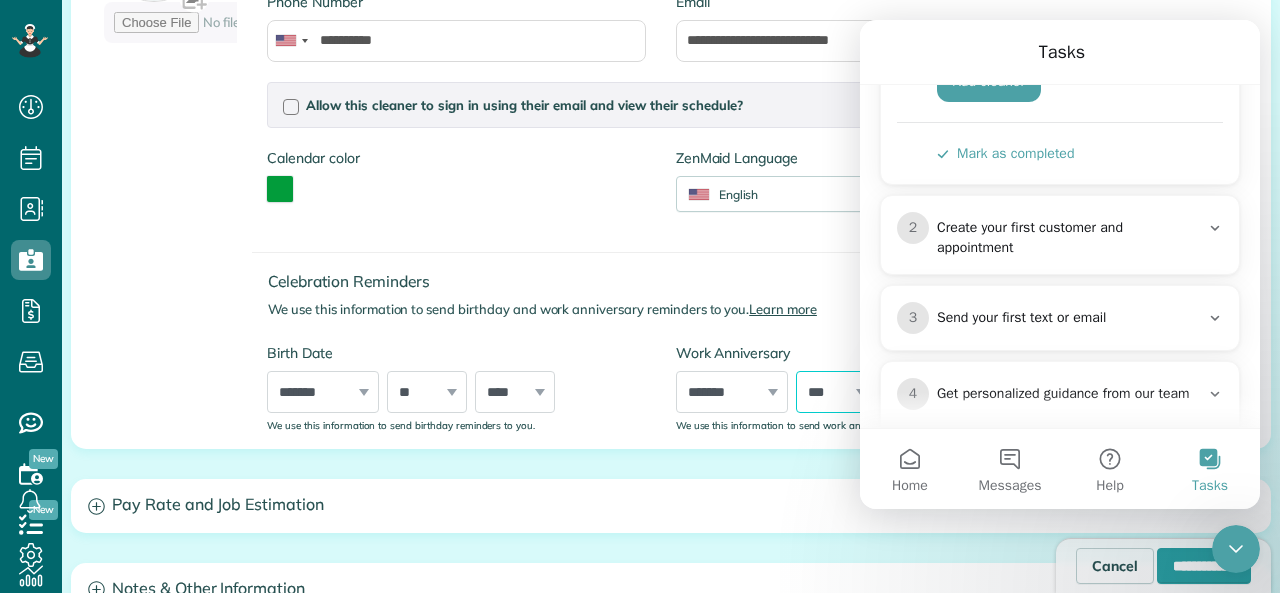 select on "**" 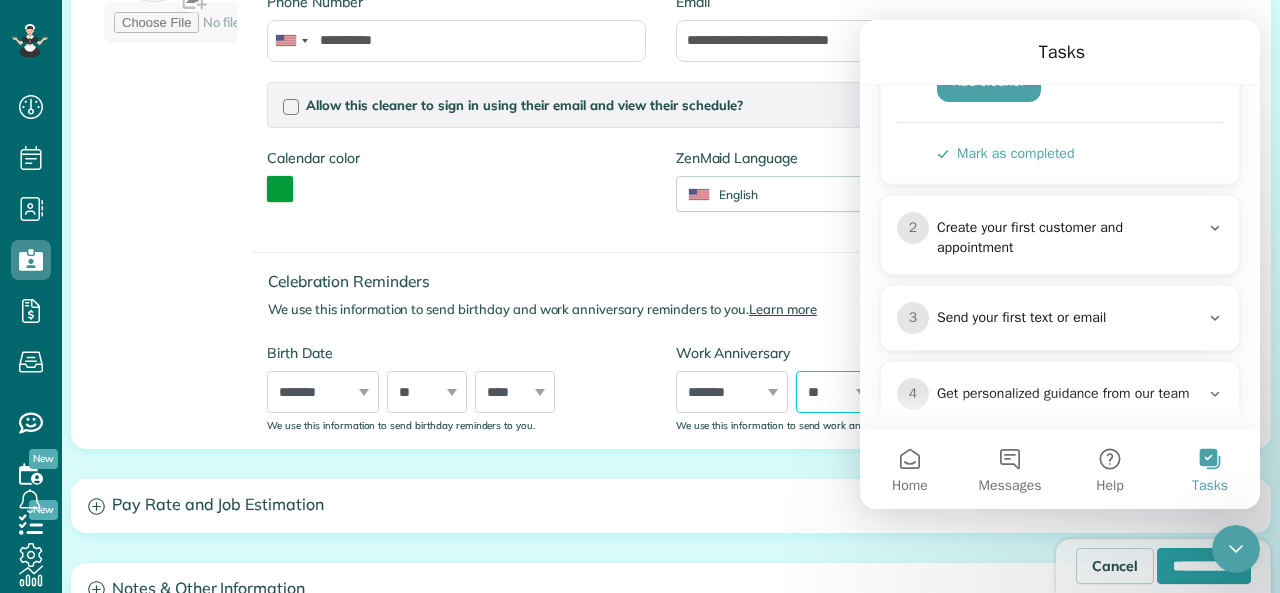 click on "***
*
*
*
*
*
*
*
*
*
**
**
**
**
**
**
**
**
**
**
**
**
**
**
**
**
**
**
**
**
**
**" at bounding box center [836, 392] 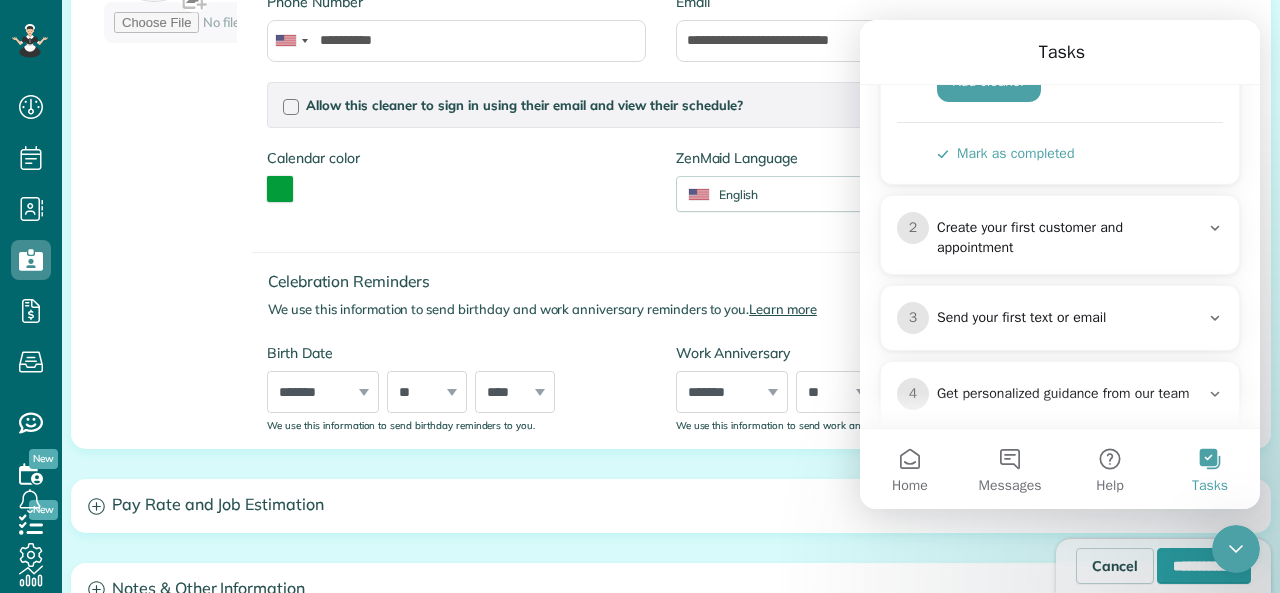 click on "Celebration Reminders
We use this information to send birthday and work anniversary reminders to you.
Learn more
Birth Date
*****
*******
********
*****
*****
***
****
****
******
*********
*******
********
********
***
*
*
*
*
*
*
*
*
*
**
**
**
**
**
**
**
**
**
**
**
**
**
**
**
**
**
**
**
**
**
**
****
****
****
****
****
****
****
****
****
****
****
****
****
****
****
****
****
****
****
****
****
****
****
****
****
****
****
****
****
****
****
****
****
****
****
****
****
****
****
****
****
****
****
****
****
****
****
****
****
****
****
****
****
****
****
****
****
****
****
****
****
****
****
****
****
****
****
****
****
****
****
****" at bounding box center (660, 332) 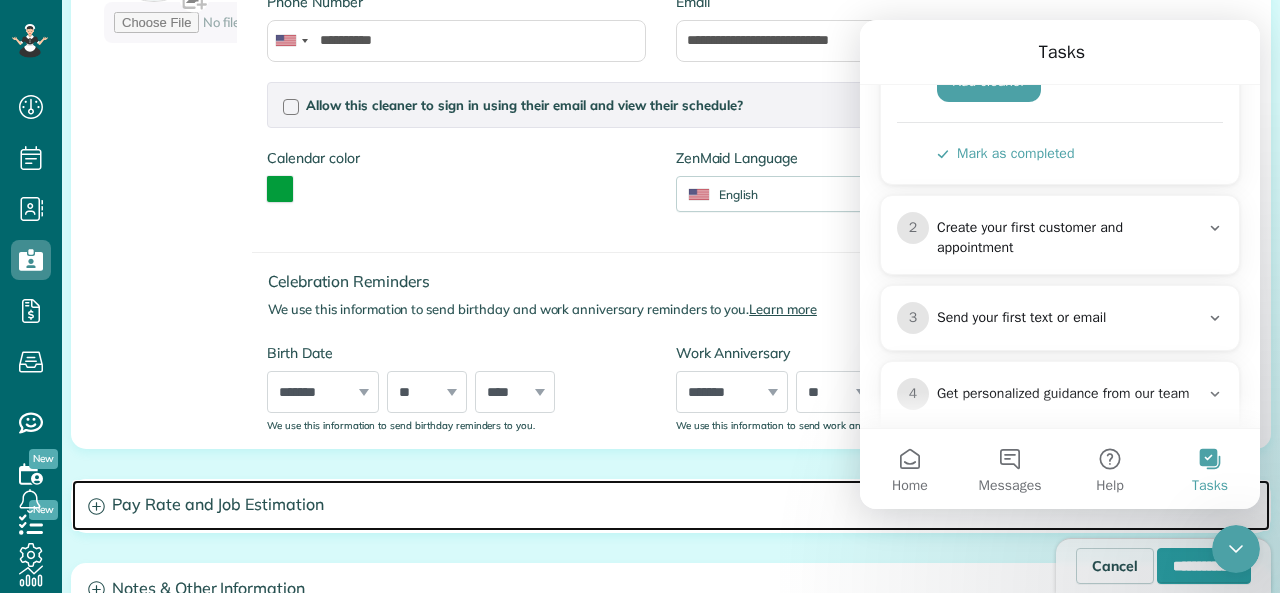 click on "Pay Rate and Job Estimation" at bounding box center [671, 505] 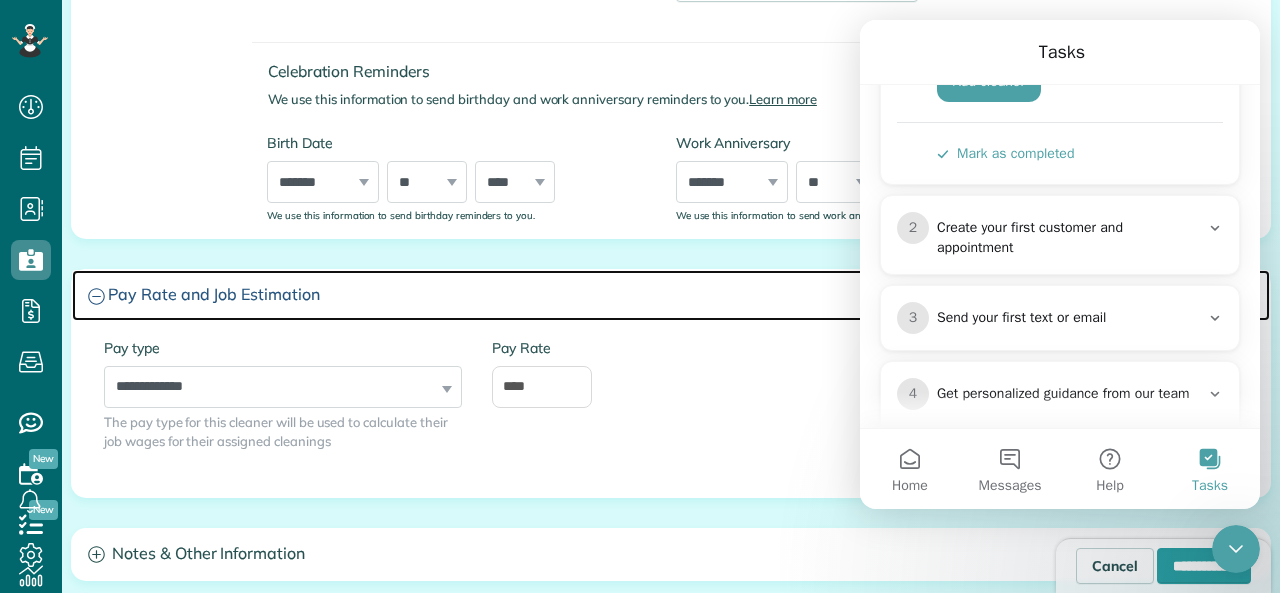 scroll, scrollTop: 668, scrollLeft: 0, axis: vertical 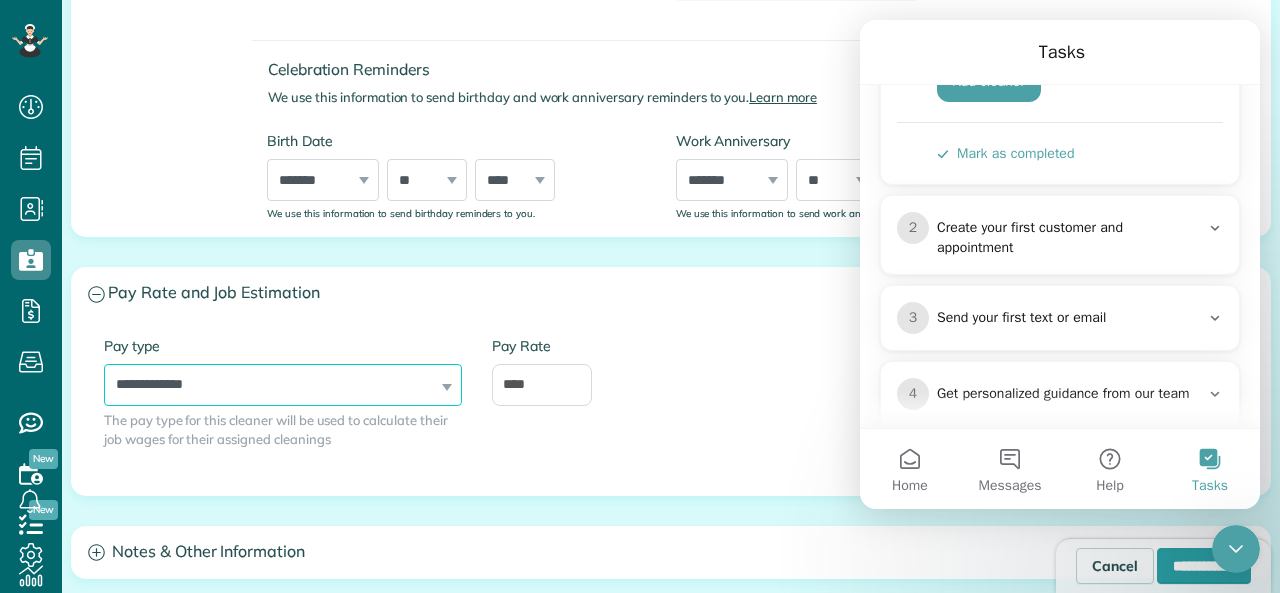 click on "**********" at bounding box center (283, 385) 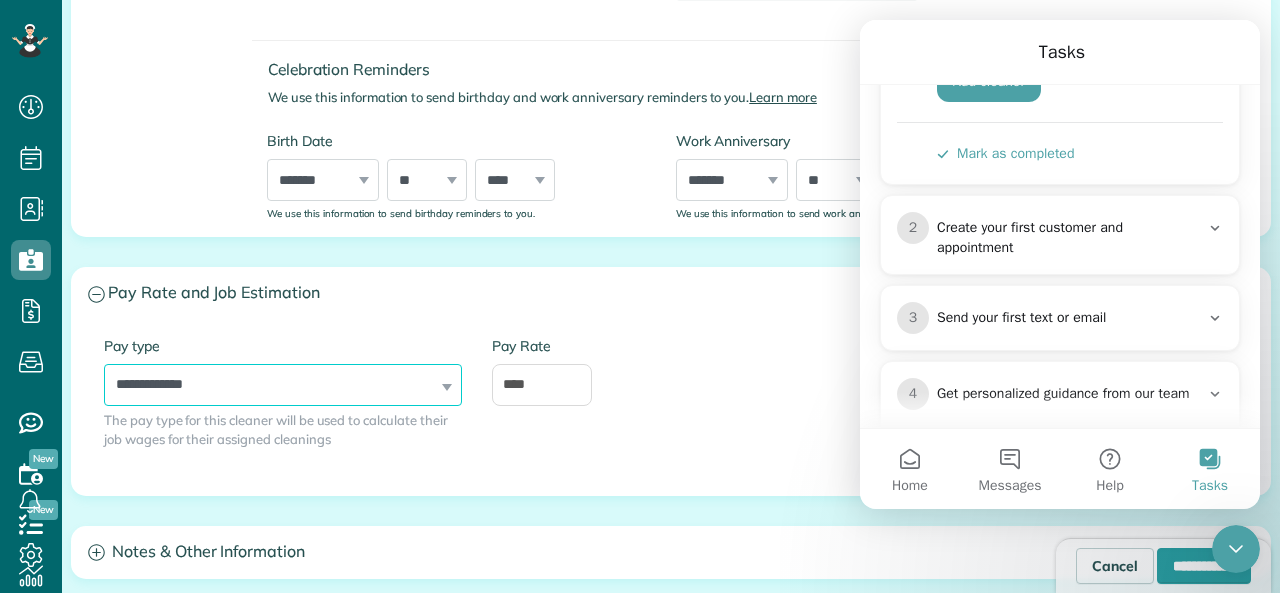 select on "******" 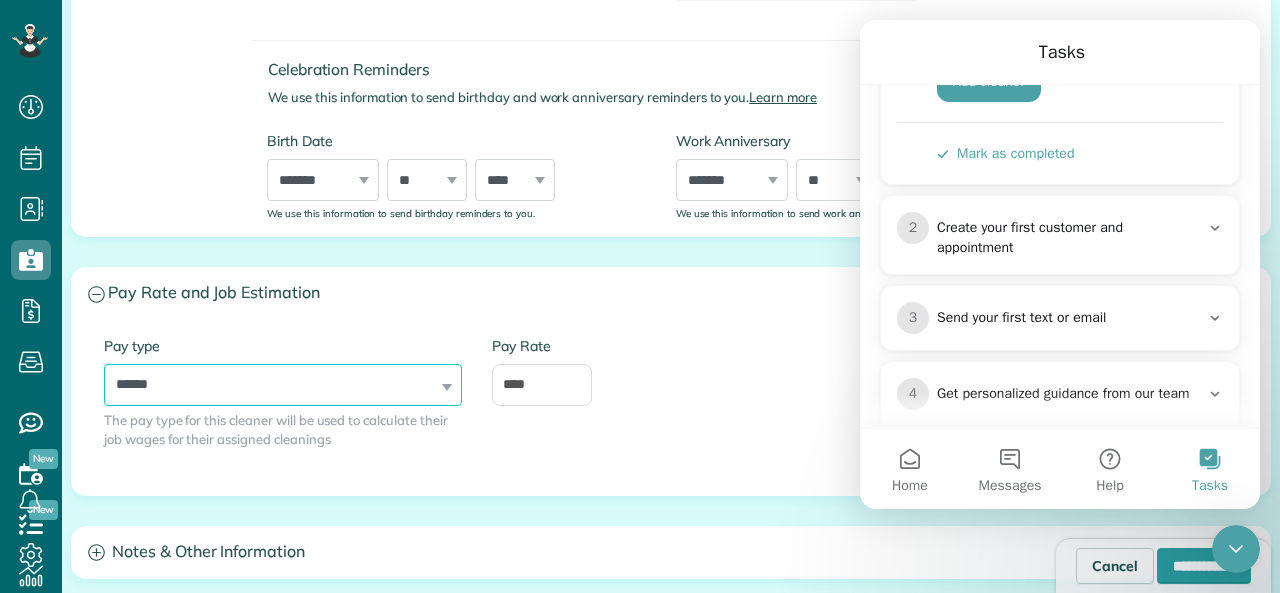 click on "**********" at bounding box center [283, 385] 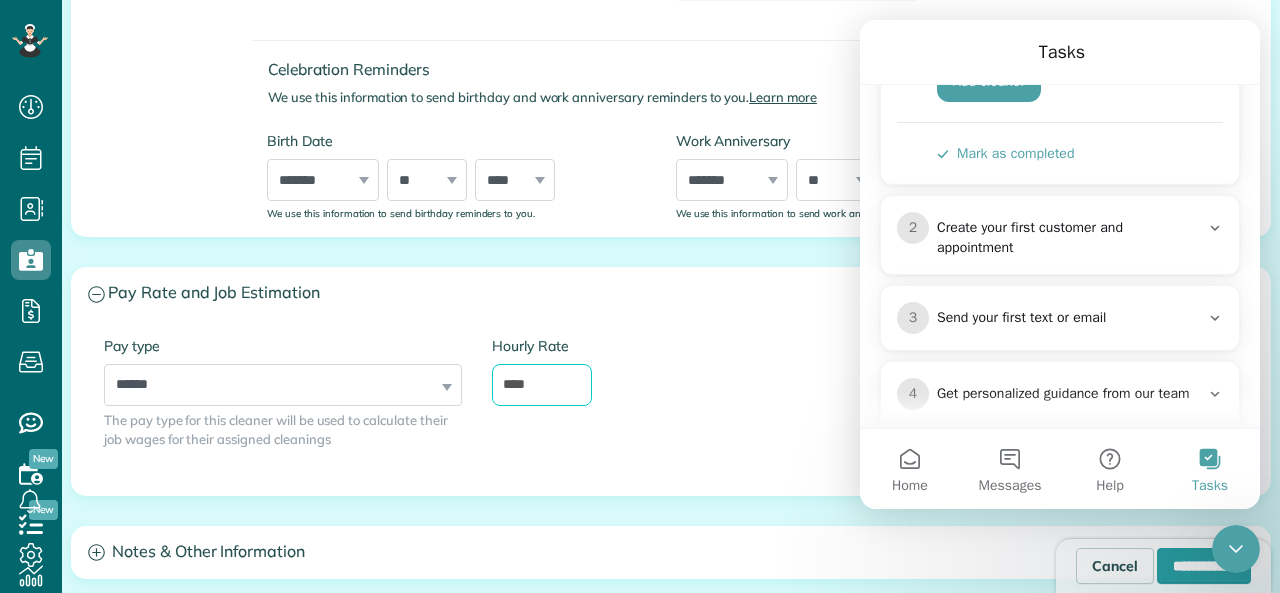 click on "****" at bounding box center [542, 385] 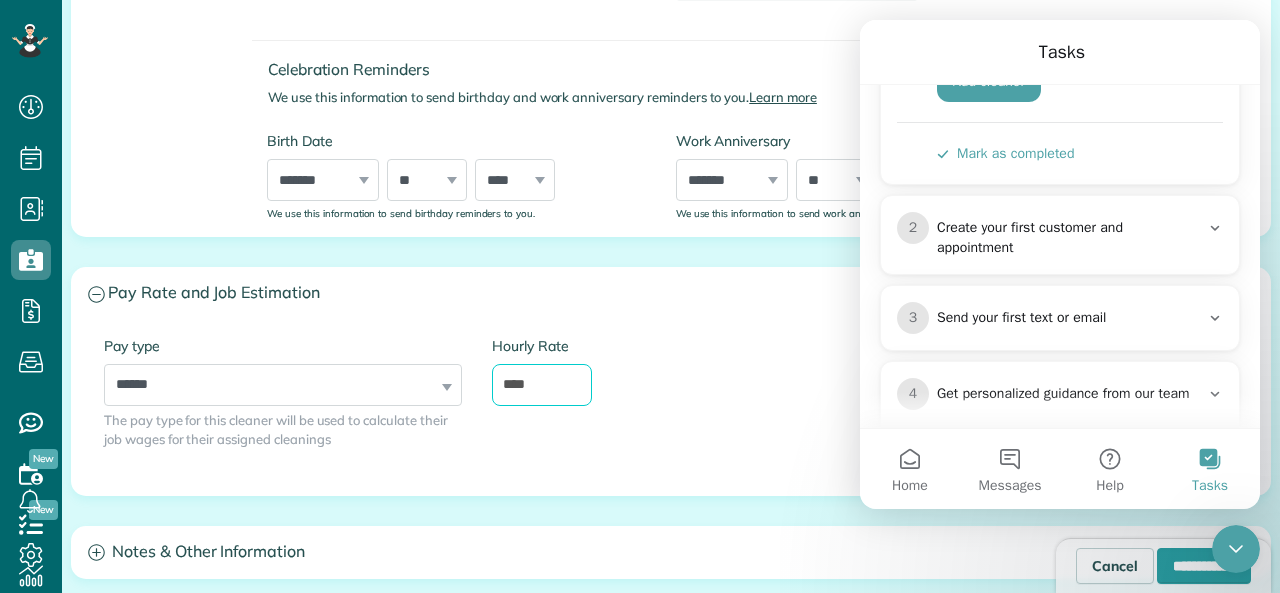 click on "****" at bounding box center (542, 385) 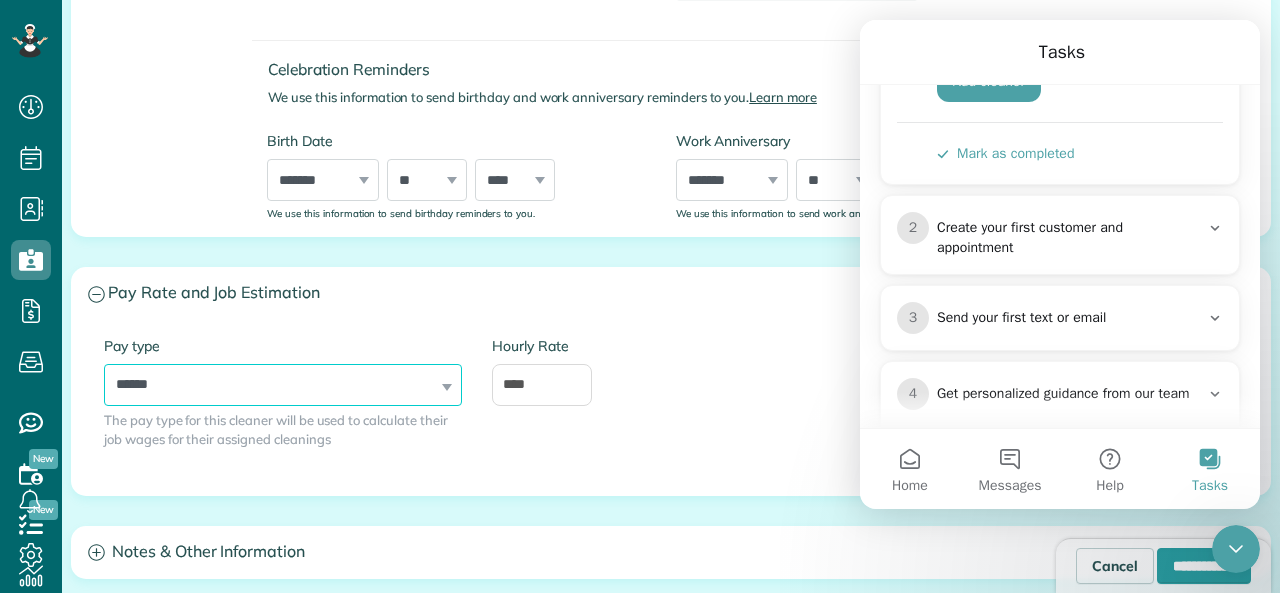 click on "**********" at bounding box center [283, 385] 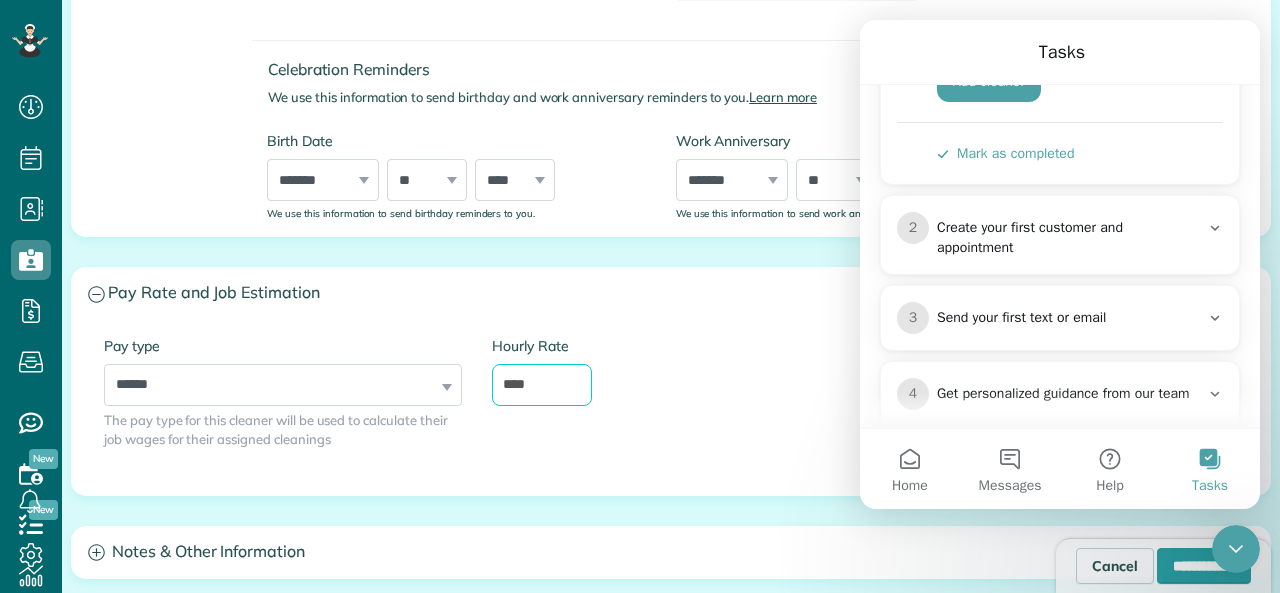 click on "****" at bounding box center (542, 385) 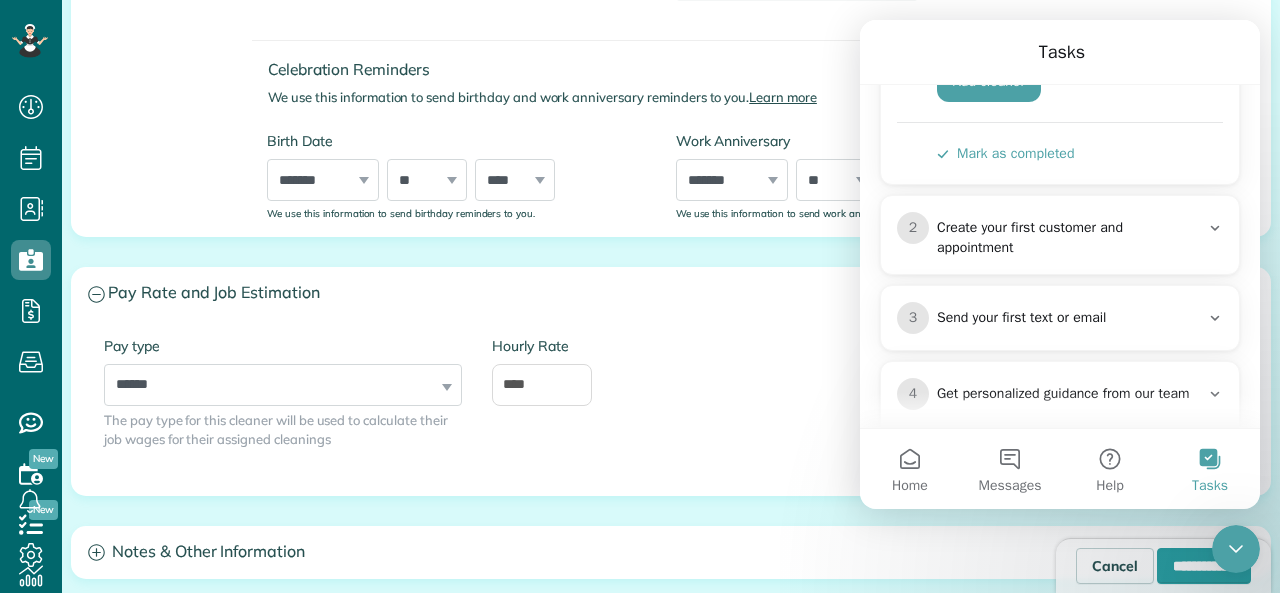 click on "**********" at bounding box center [671, 407] 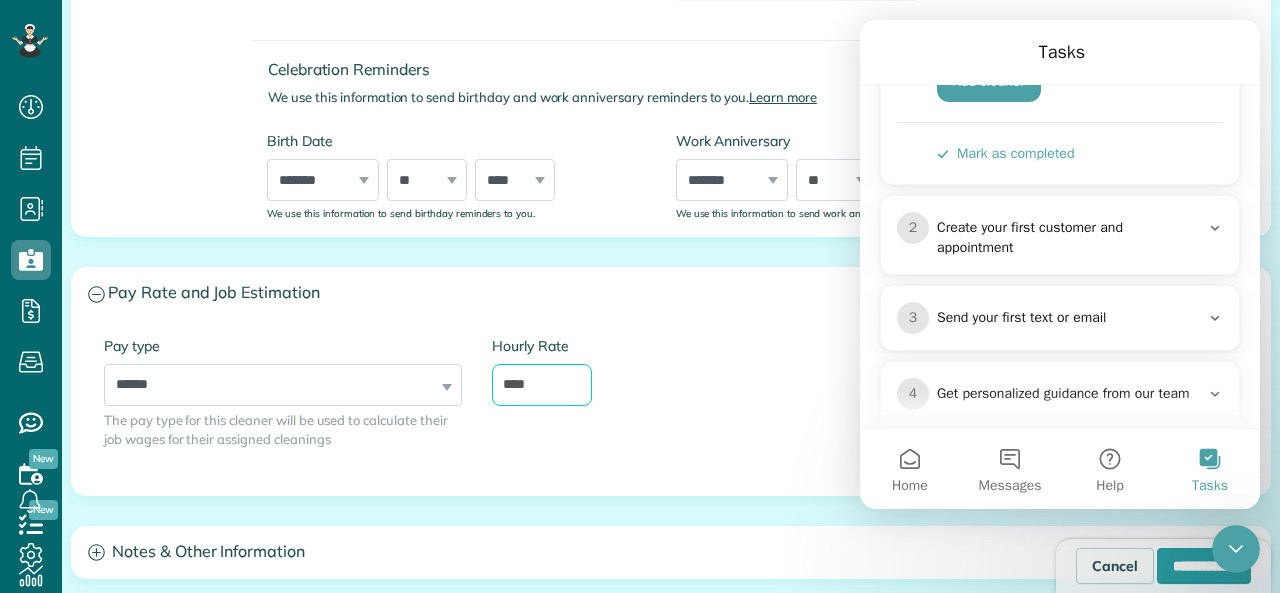 click on "****" at bounding box center [542, 385] 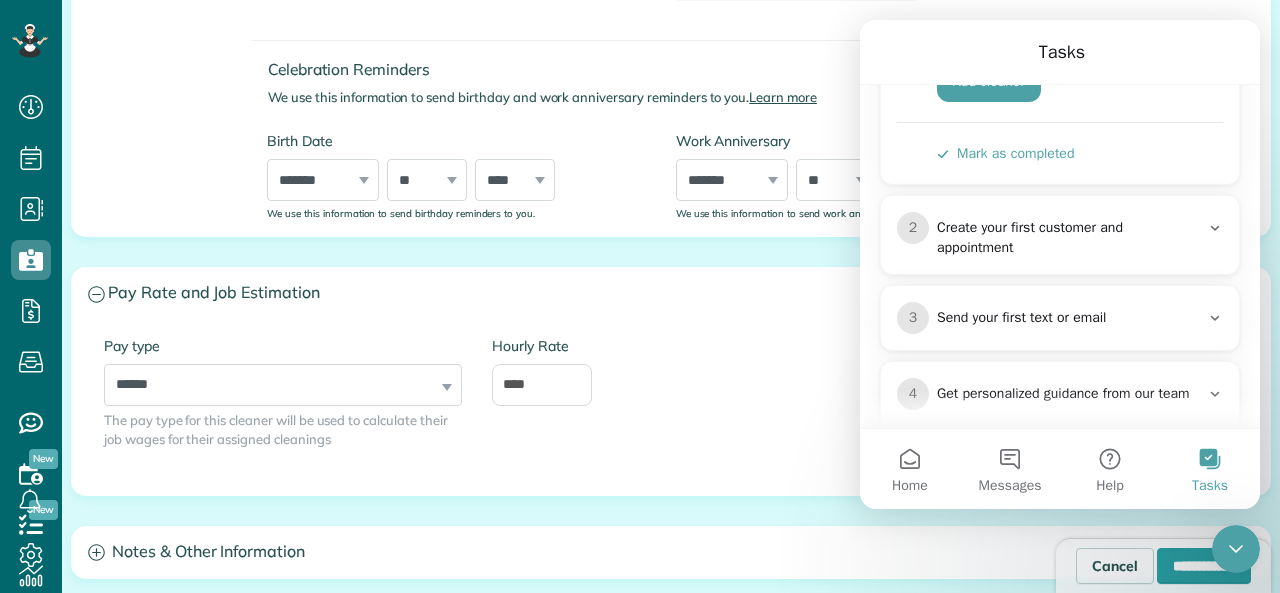 click on "**********" at bounding box center (671, 231) 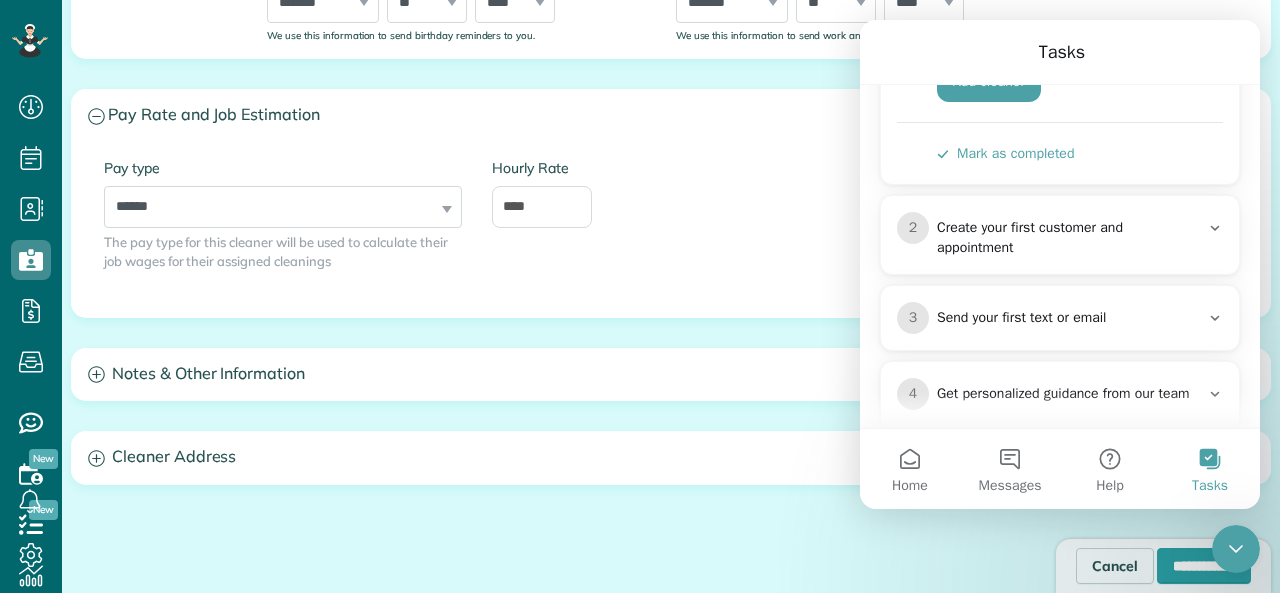 scroll, scrollTop: 848, scrollLeft: 0, axis: vertical 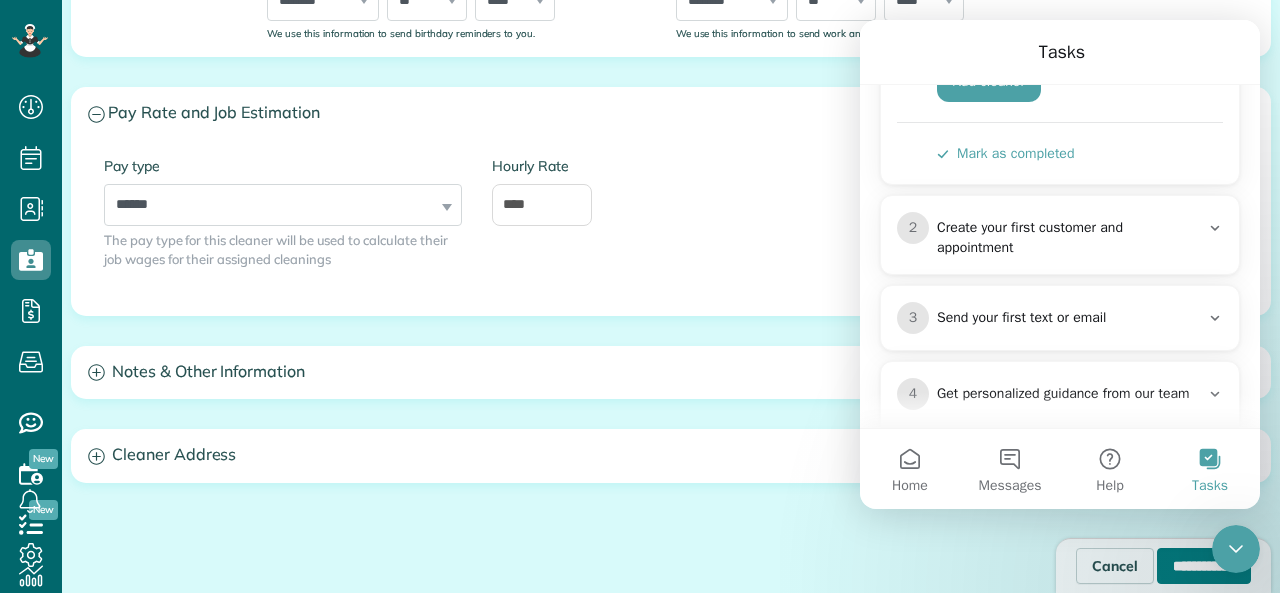 click on "**********" at bounding box center [1204, 566] 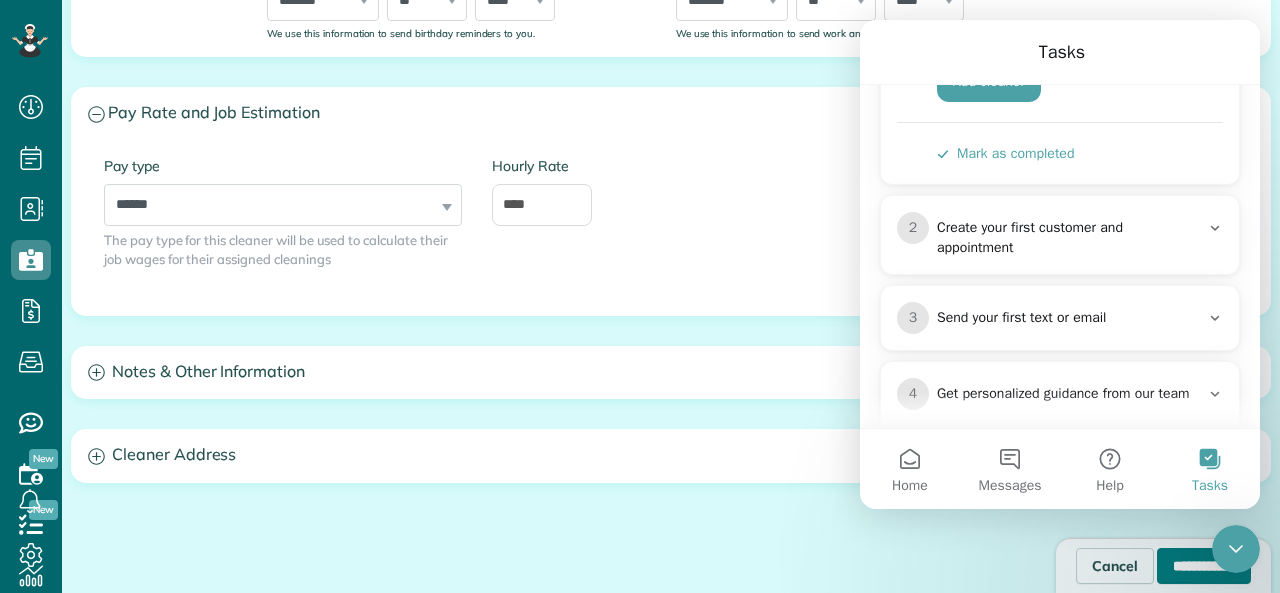 type on "**********" 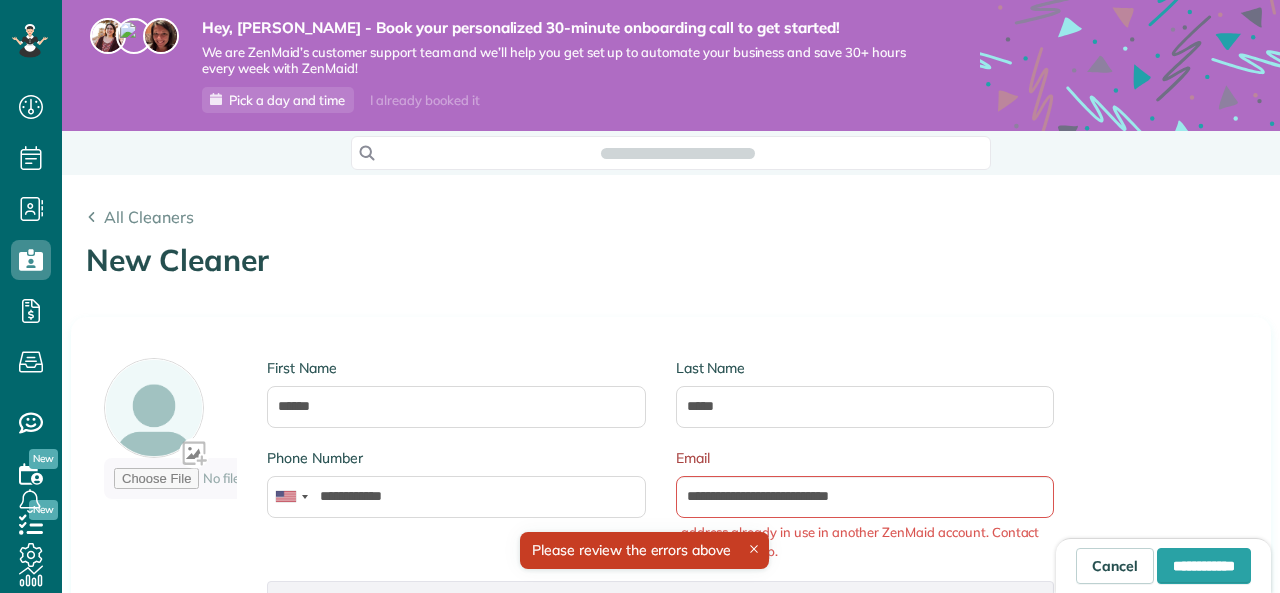 scroll, scrollTop: 0, scrollLeft: 0, axis: both 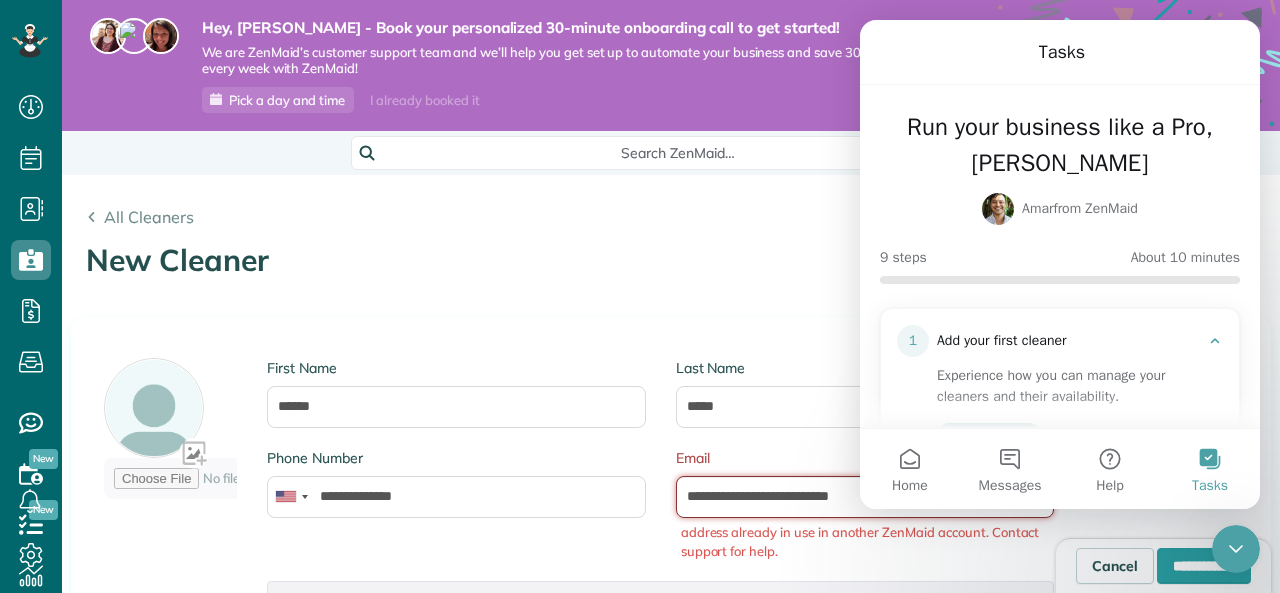 click on "**********" at bounding box center (865, 497) 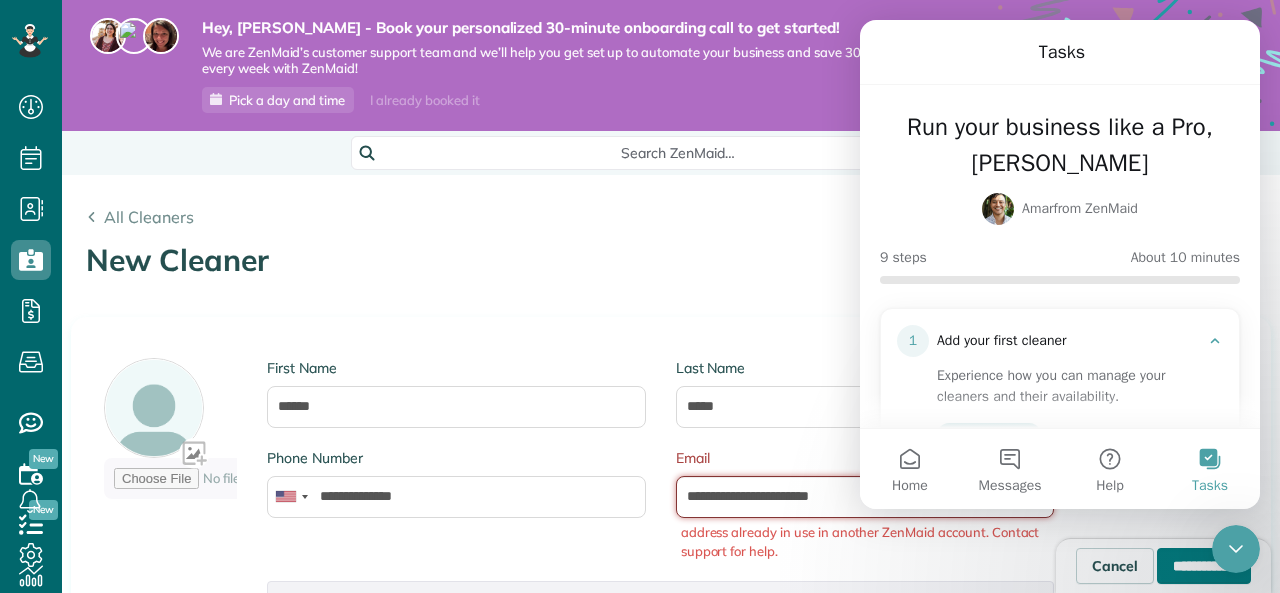 type on "**********" 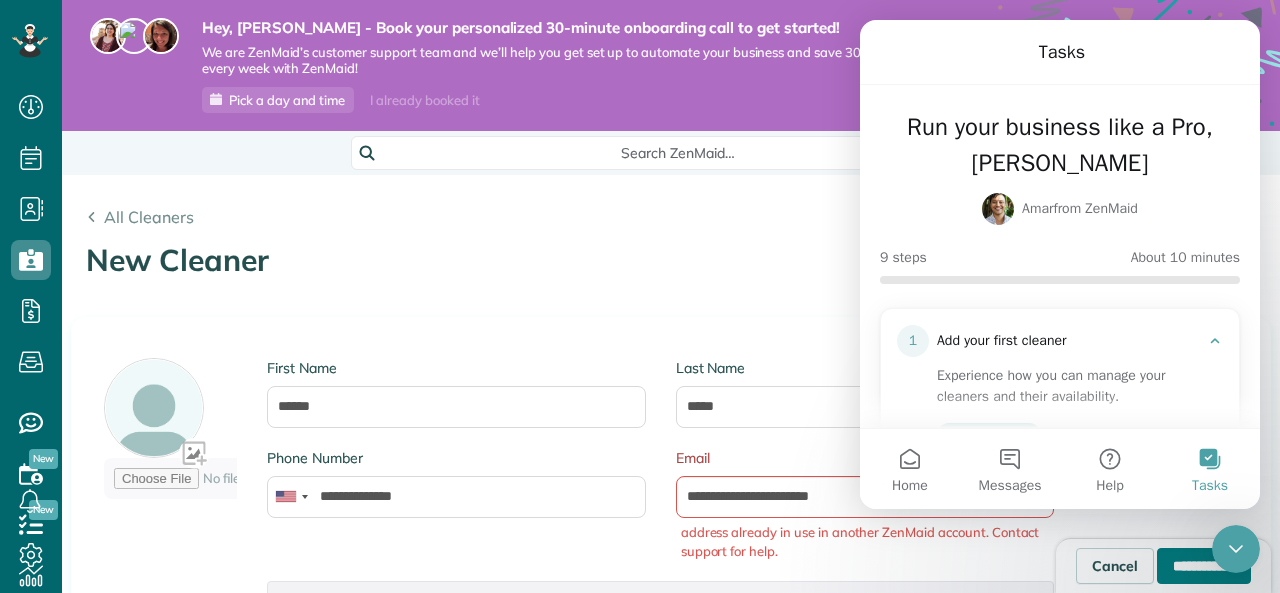 click on "**********" at bounding box center [1204, 566] 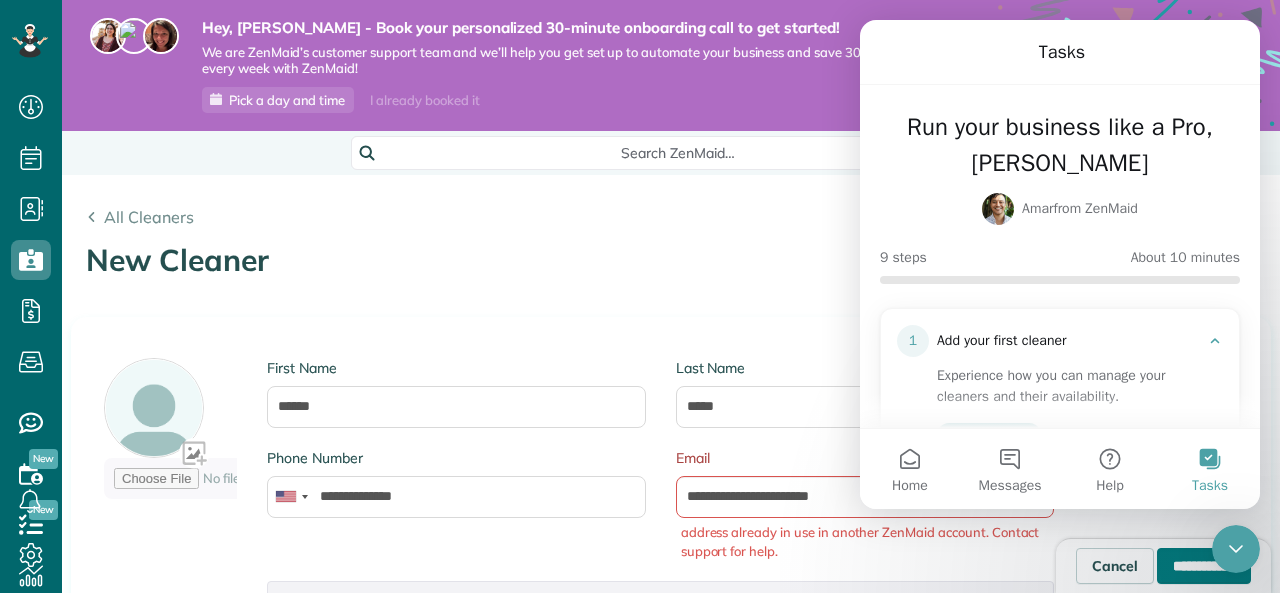 type on "**********" 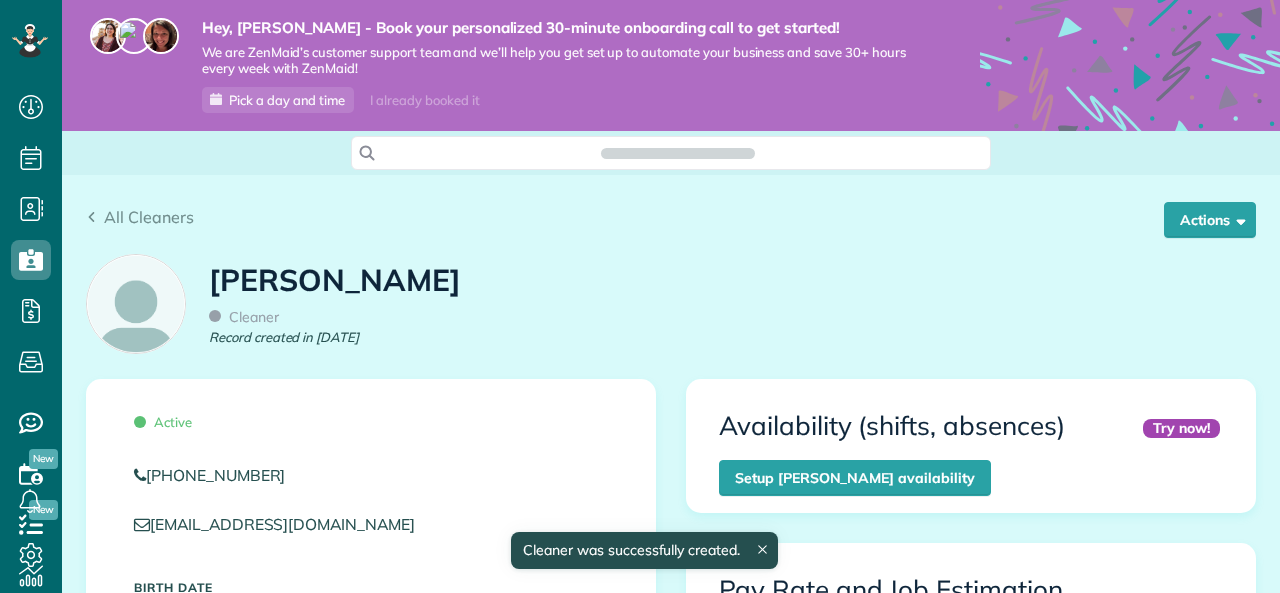scroll, scrollTop: 0, scrollLeft: 0, axis: both 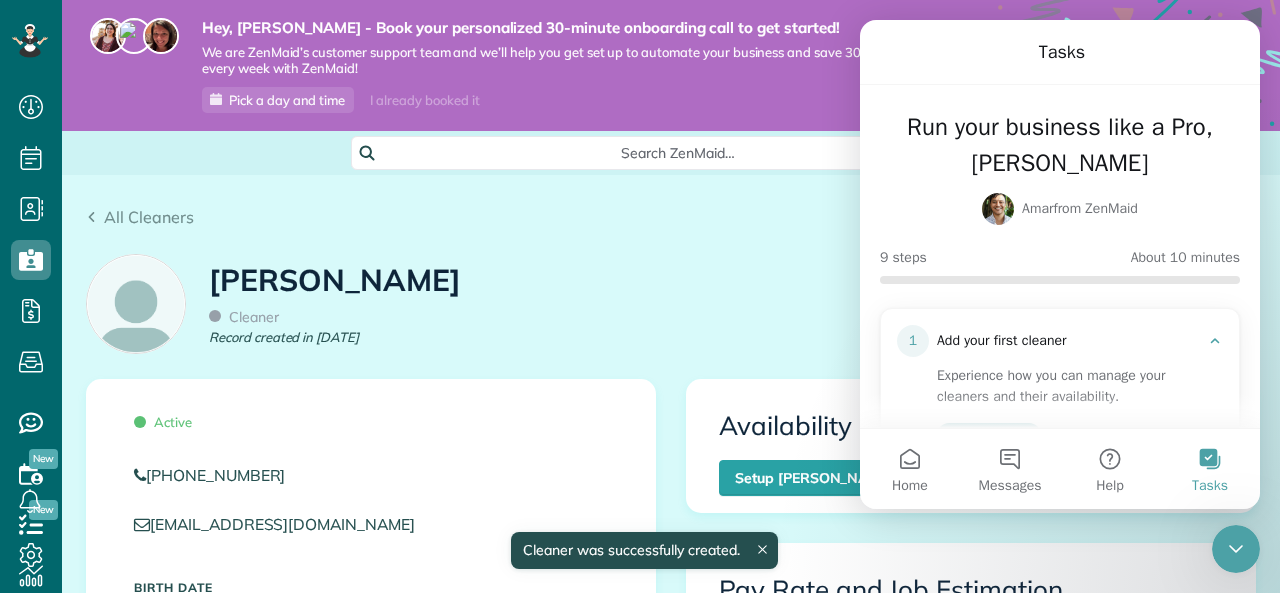 click on "Angela Smith
Cleaner
Record created in Jul 2025" at bounding box center (671, 311) 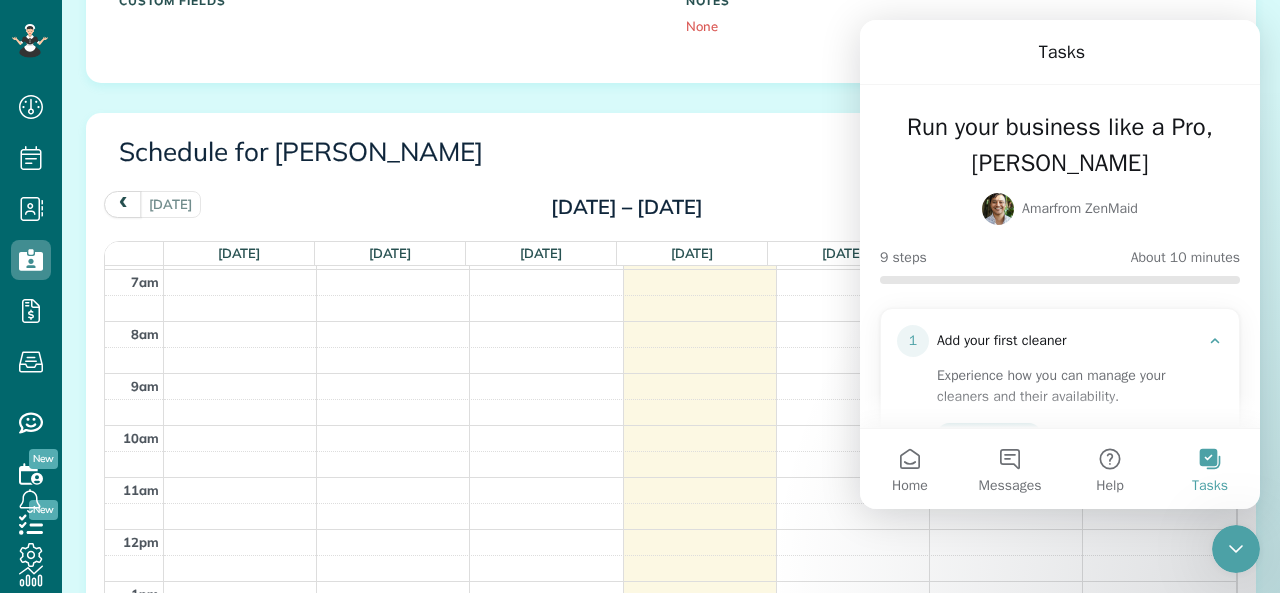 scroll, scrollTop: 943, scrollLeft: 0, axis: vertical 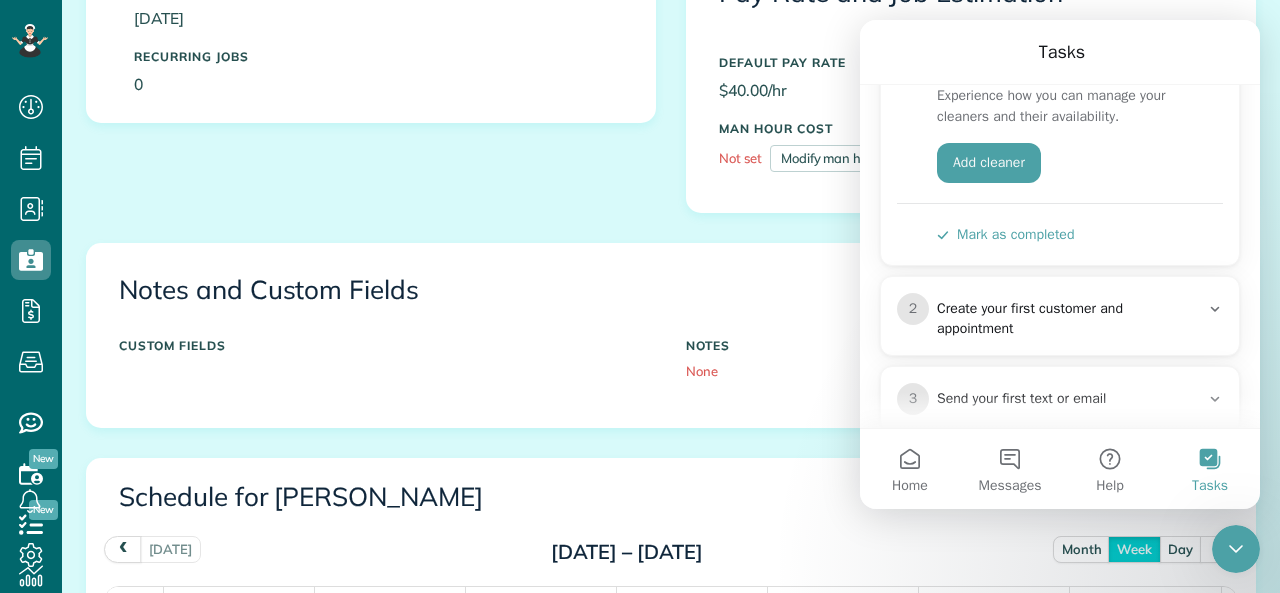 click on "Create your first customer and appointment" at bounding box center (1068, 319) 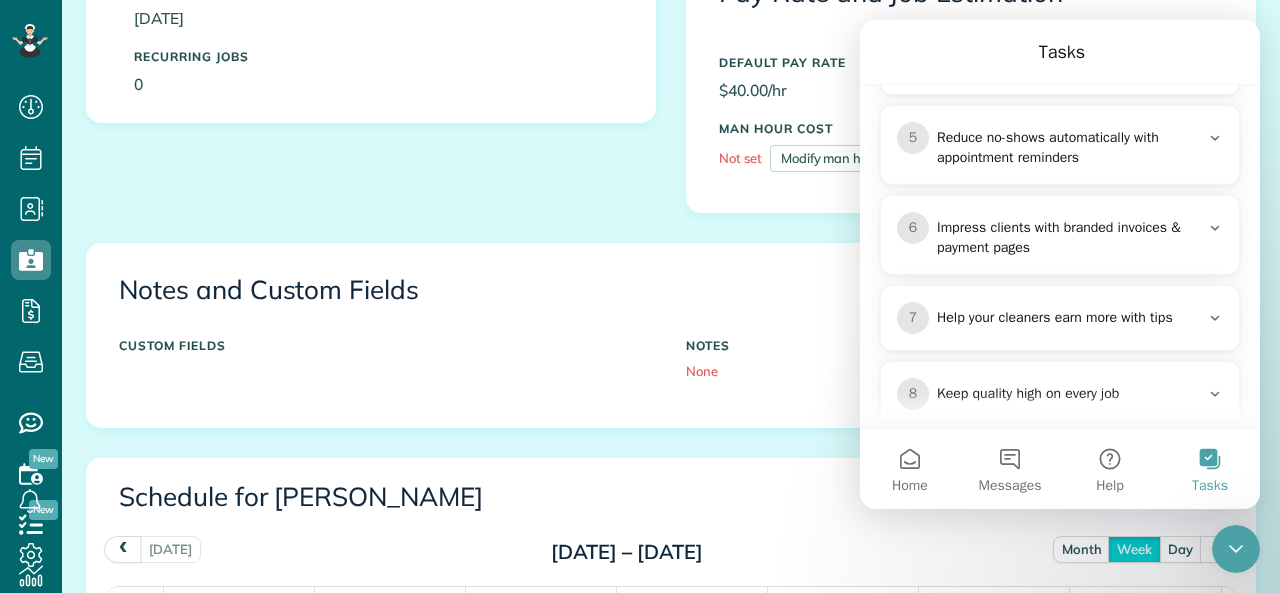 scroll, scrollTop: 709, scrollLeft: 0, axis: vertical 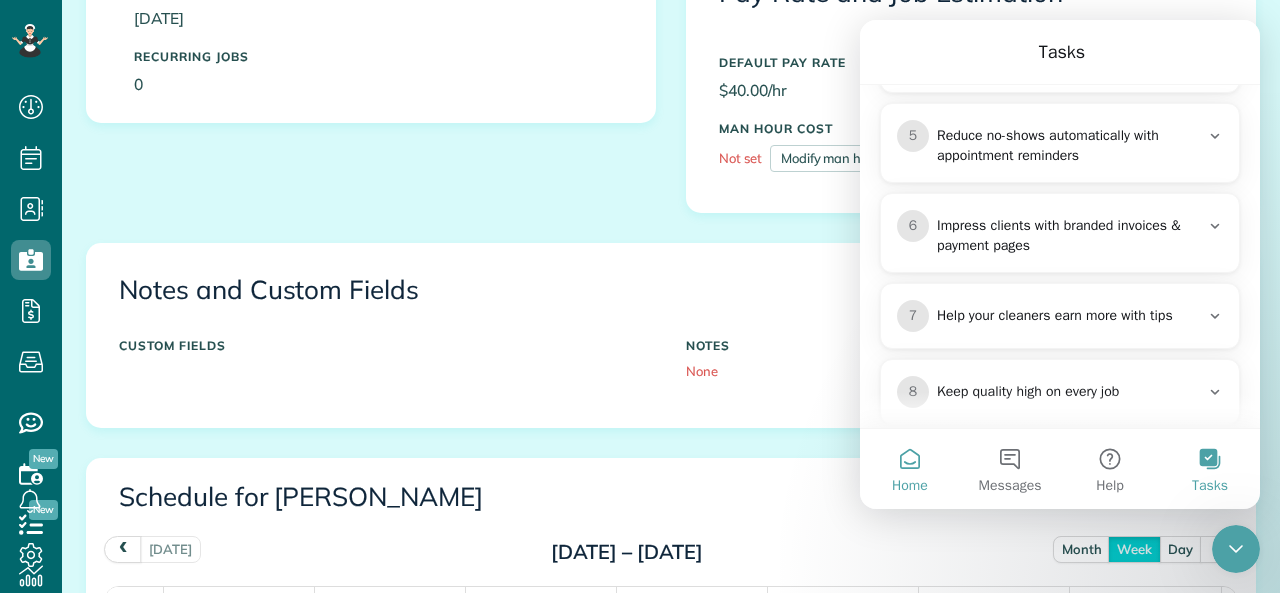 click on "Home" at bounding box center (910, 469) 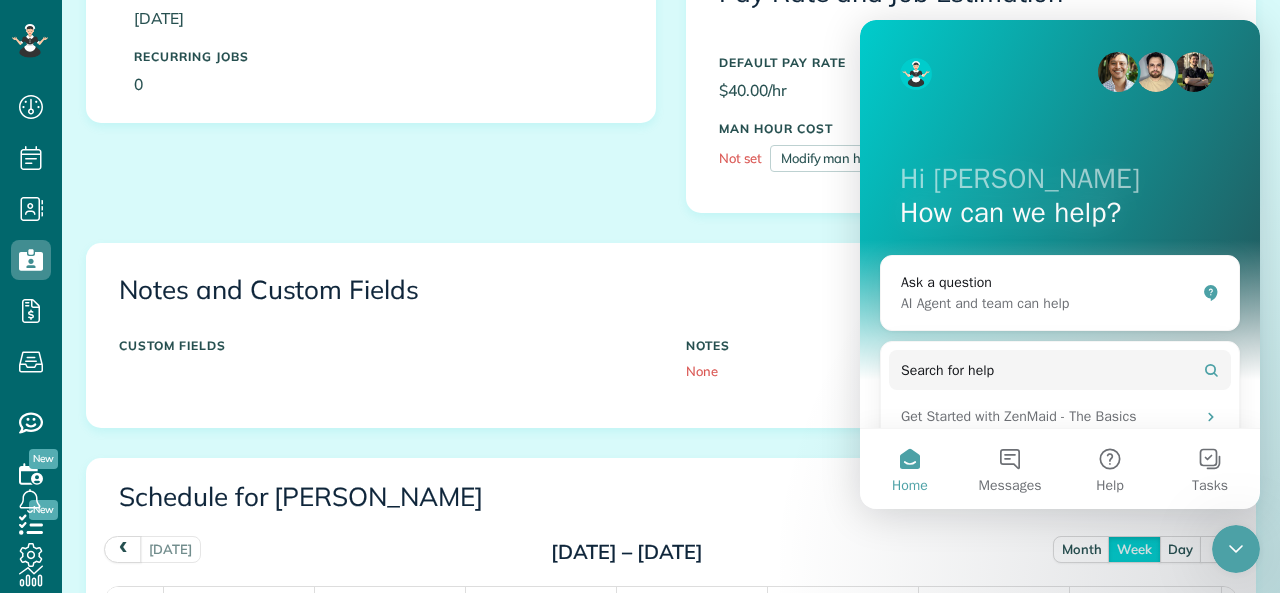 click on "Hi Angela 👋 How can we help? Ask a question AI Agent and team can help Search for help Get Started with ZenMaid - The Basics How to Create & Edit Booking Forms How to collect deposits for scheduled appointments How To Send and Schedule an Estimate on ZenMaid Run your business like a Pro, Angela 9 steps • About 10 minutes First step :  Add your first cleaner" at bounding box center [1060, 380] 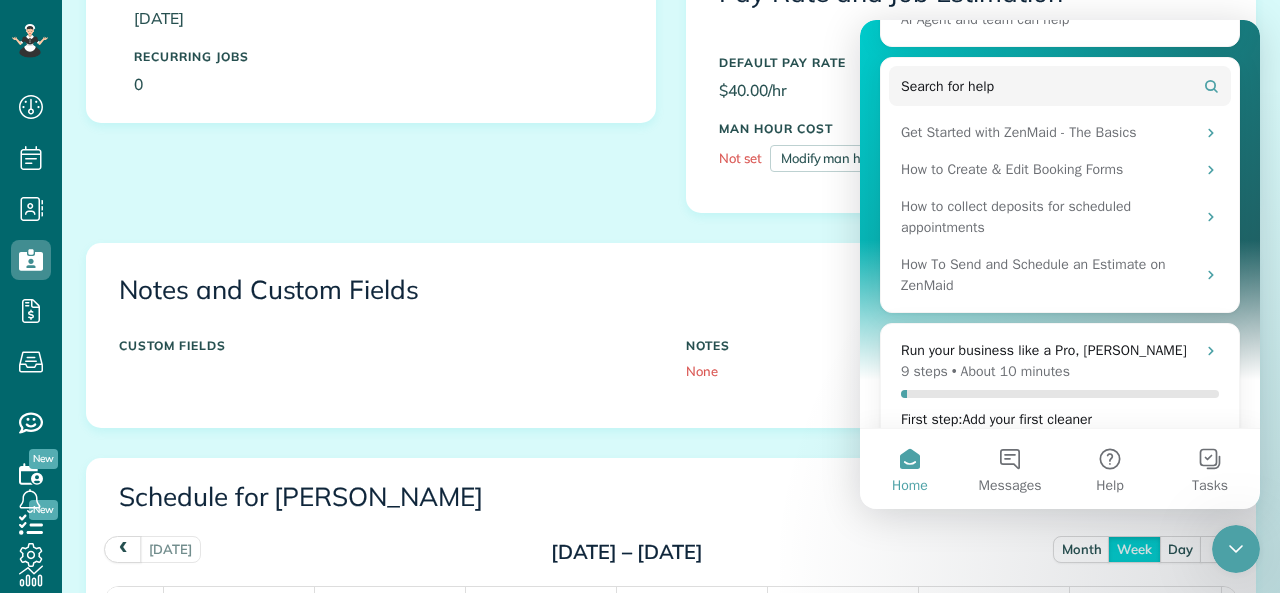 scroll, scrollTop: 257, scrollLeft: 0, axis: vertical 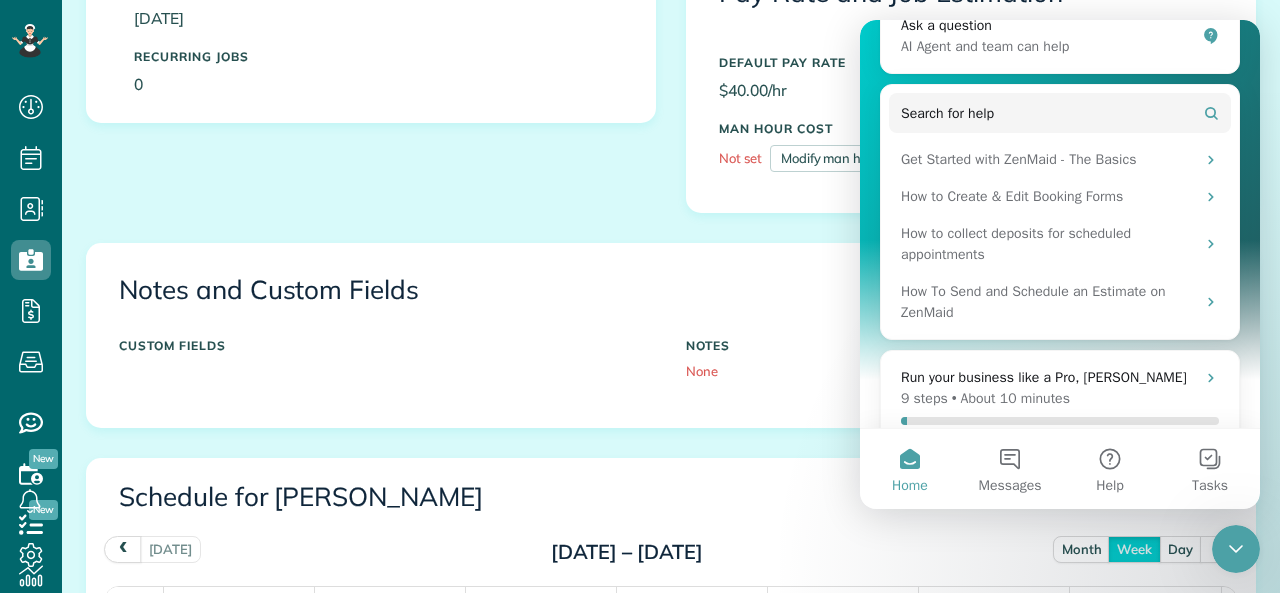 click 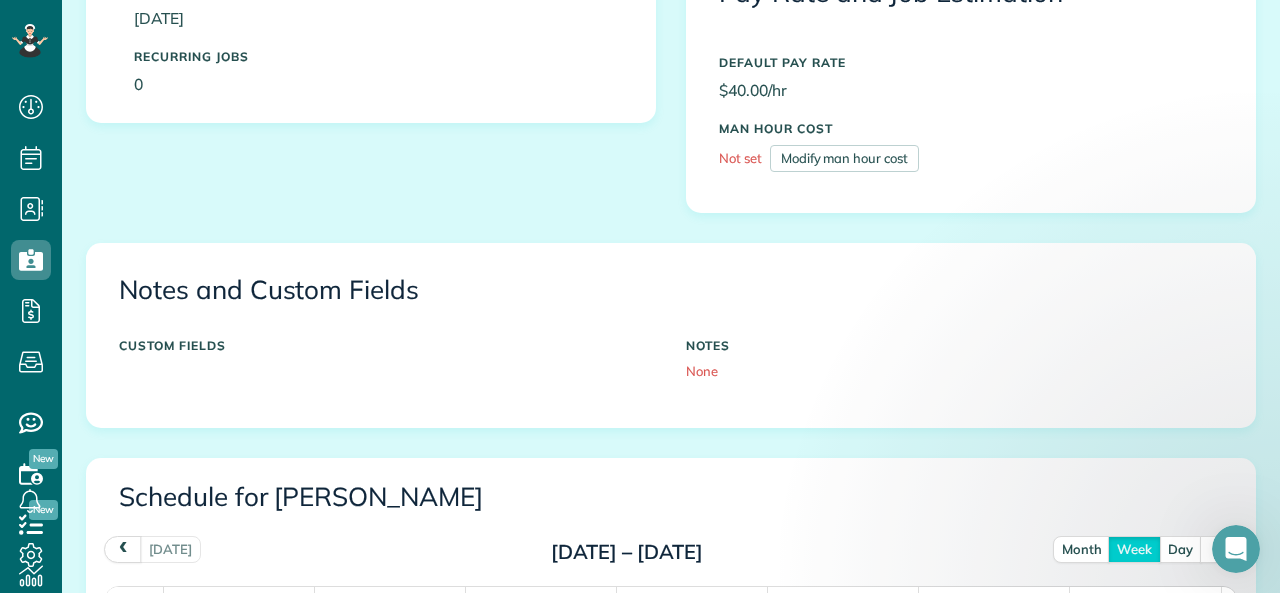 scroll, scrollTop: 0, scrollLeft: 0, axis: both 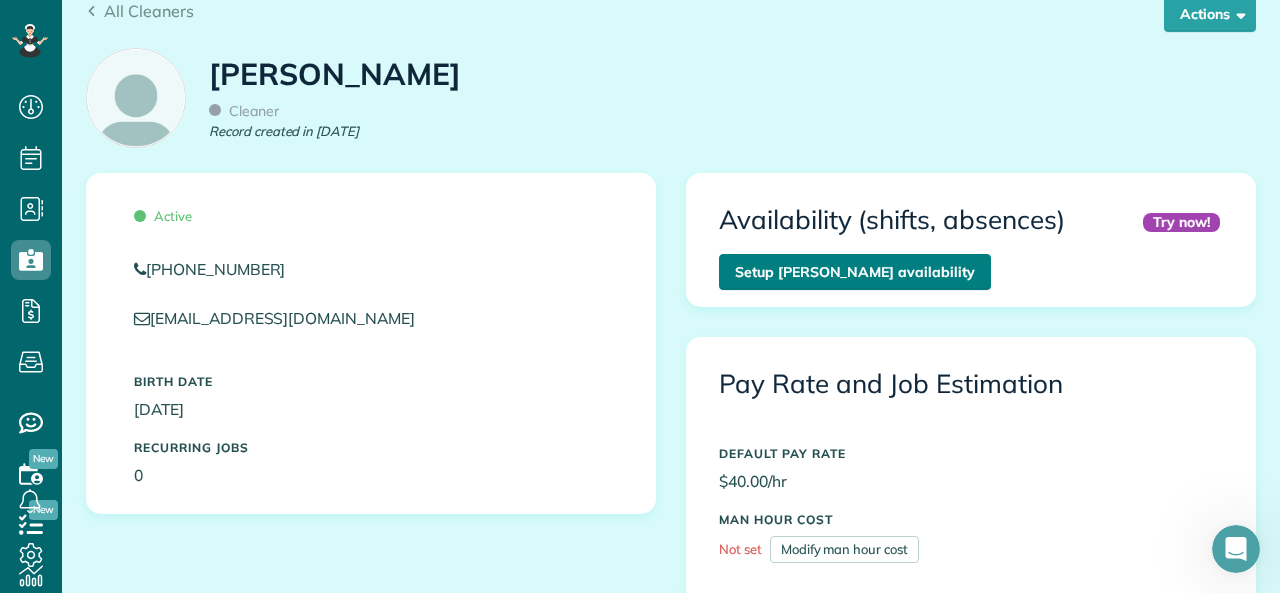 click on "Setup Angela Smith’s availability" at bounding box center [855, 272] 